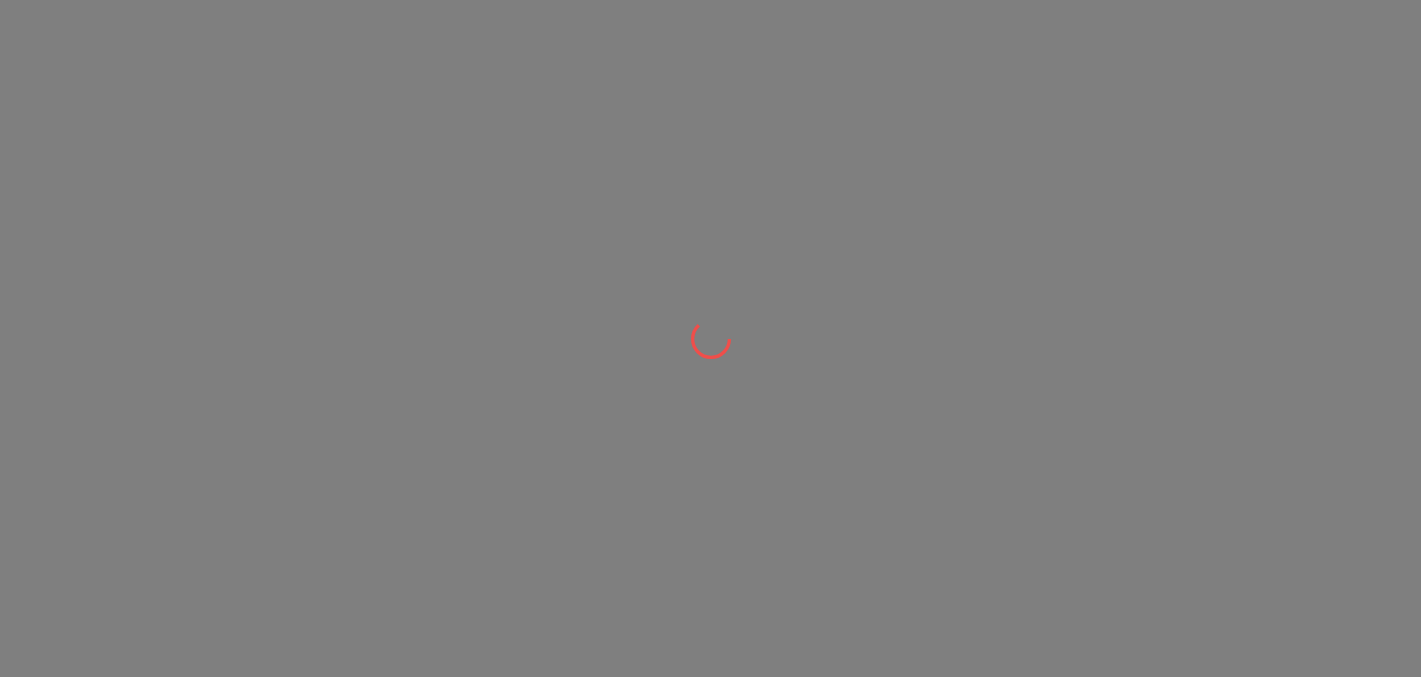 scroll, scrollTop: 0, scrollLeft: 0, axis: both 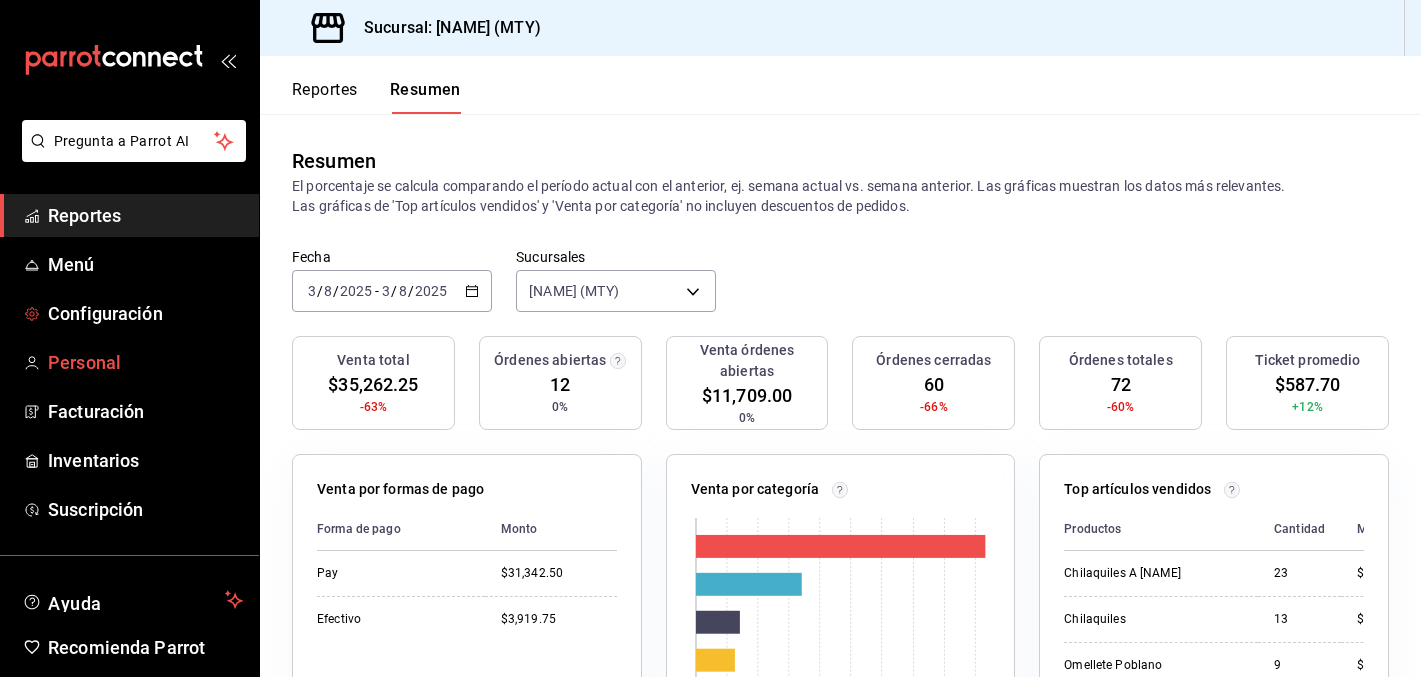 click on "Personal" at bounding box center (145, 362) 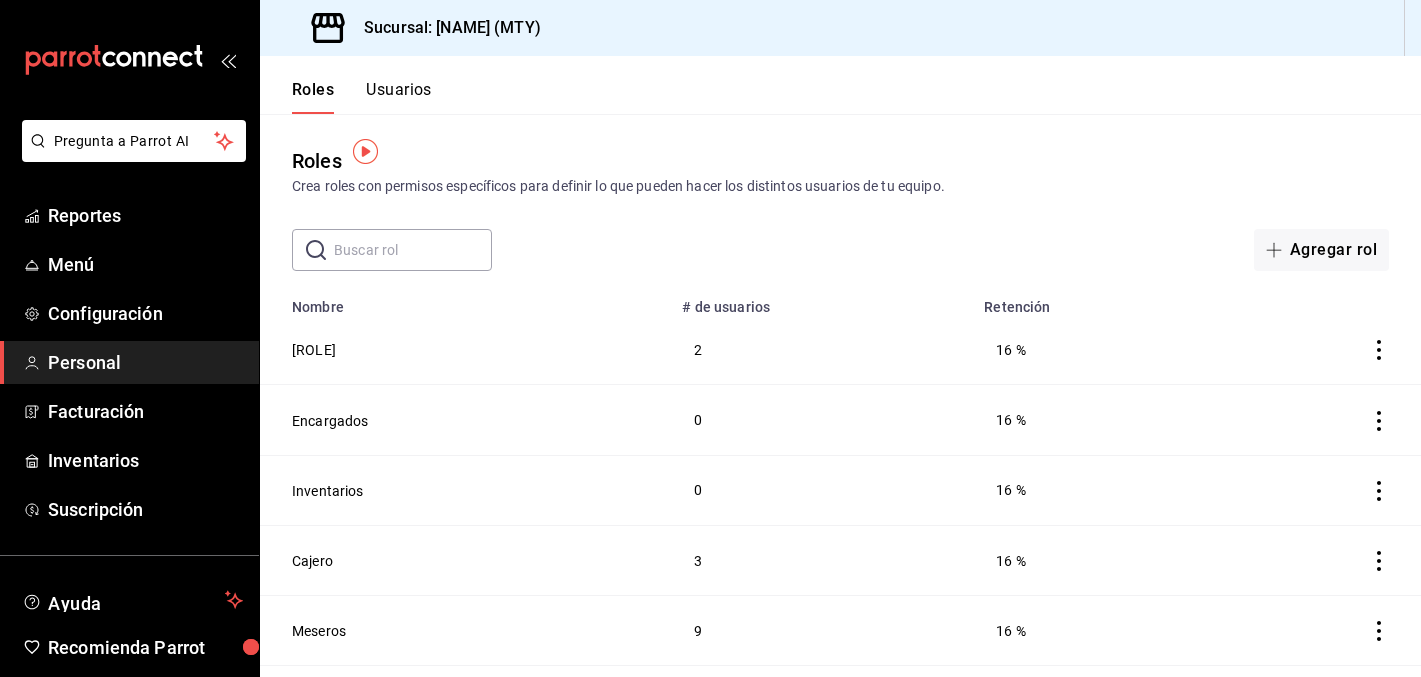 scroll, scrollTop: 127, scrollLeft: 0, axis: vertical 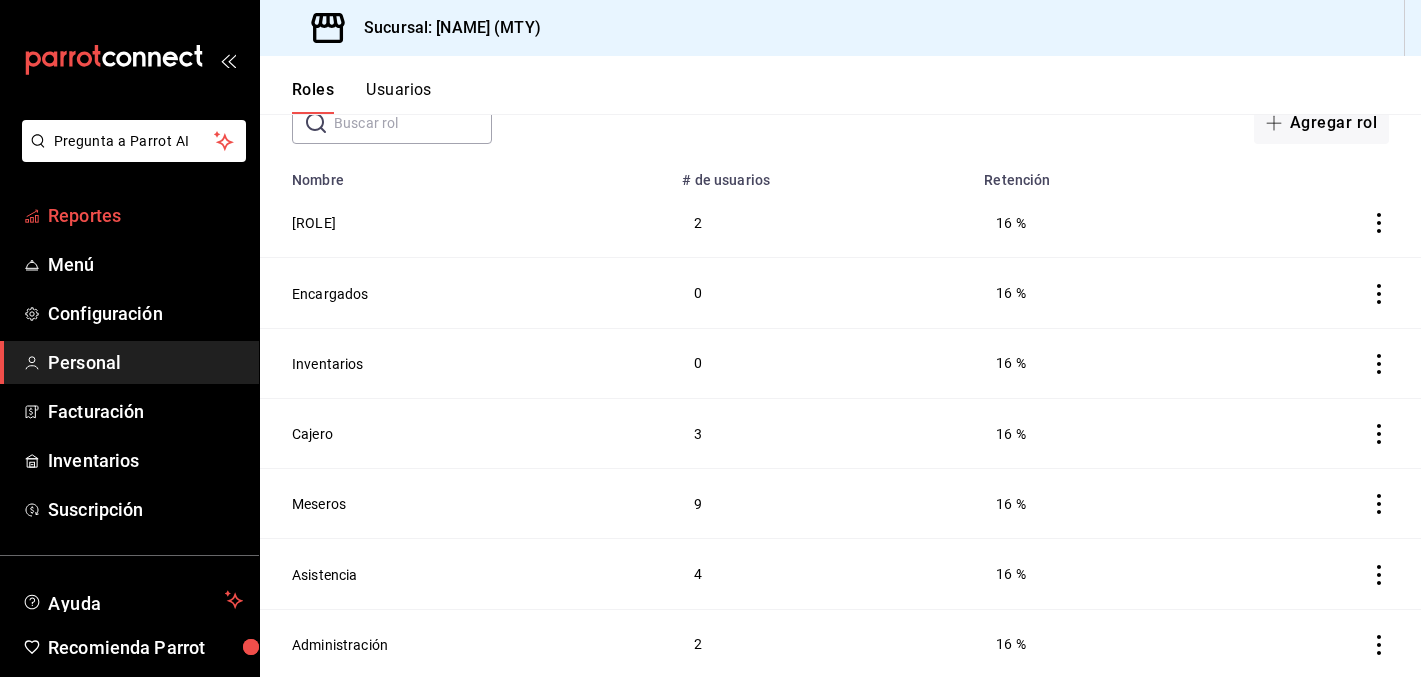 click on "Reportes" at bounding box center (145, 215) 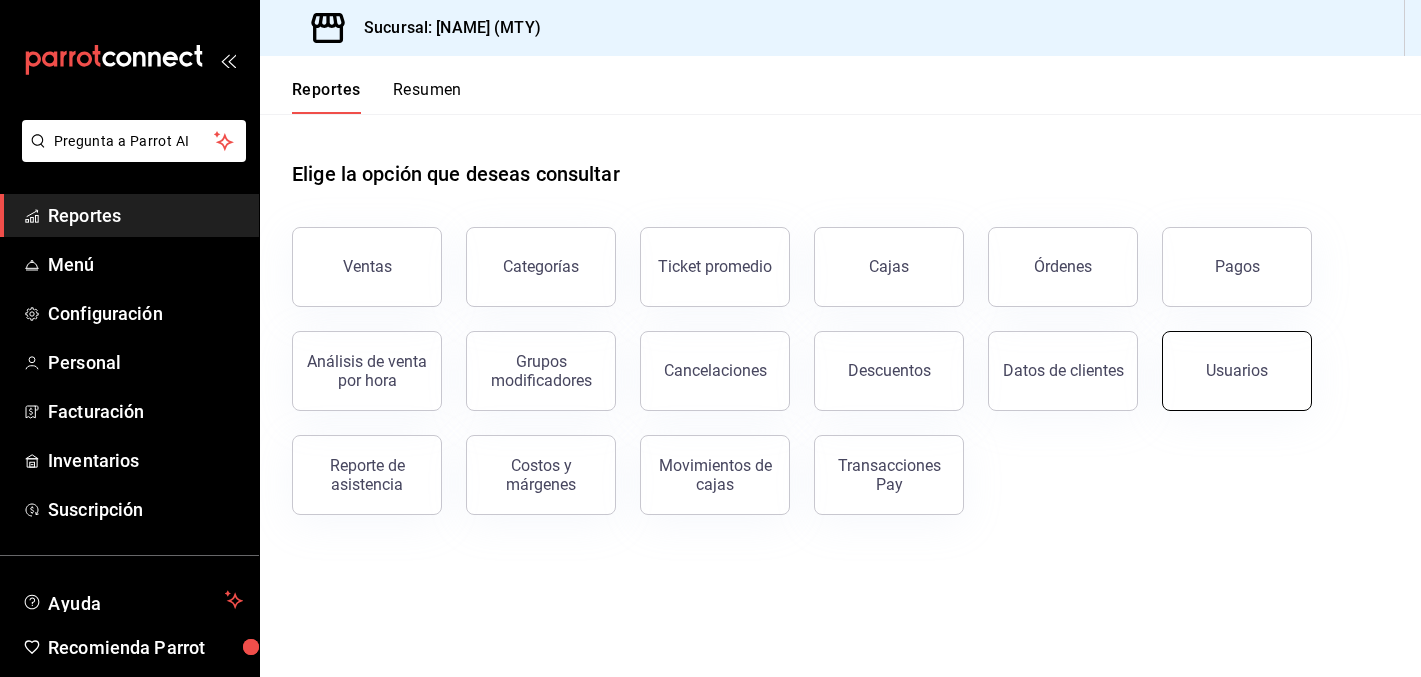 click on "Usuarios" at bounding box center [1237, 370] 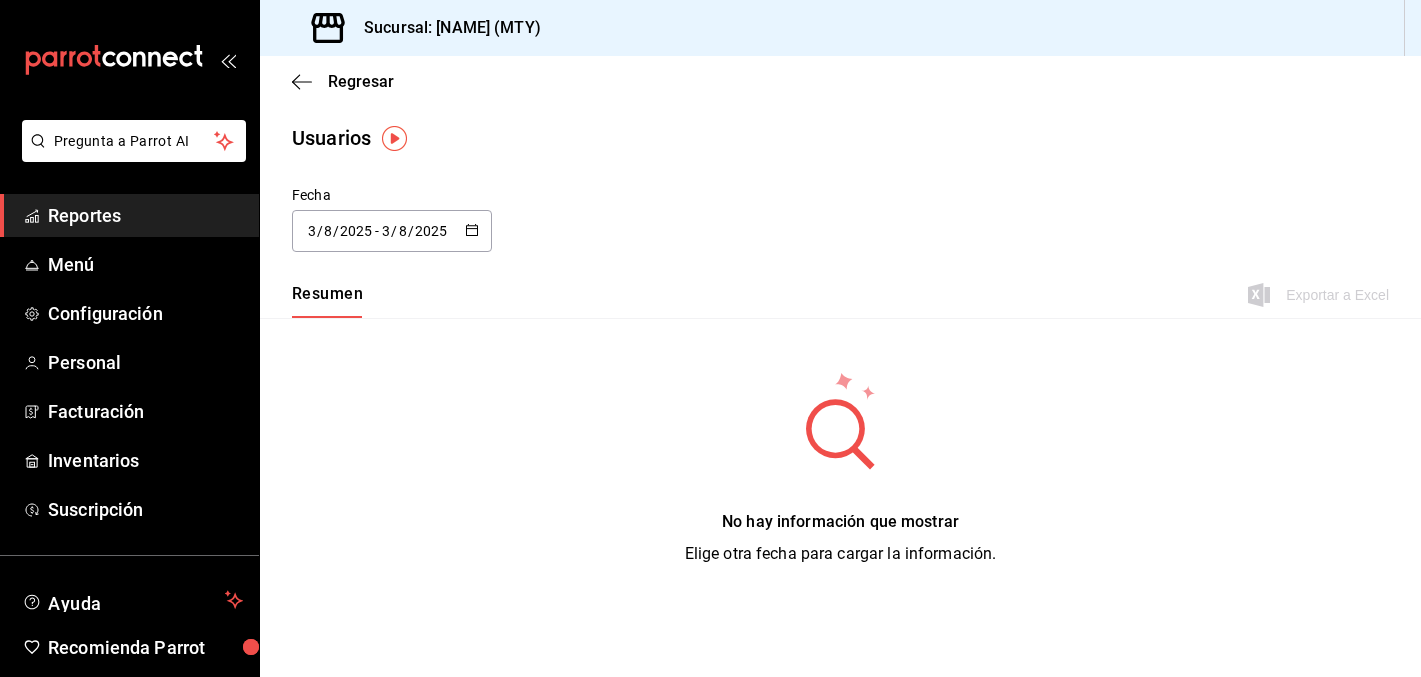 click on "Reportes" at bounding box center (145, 215) 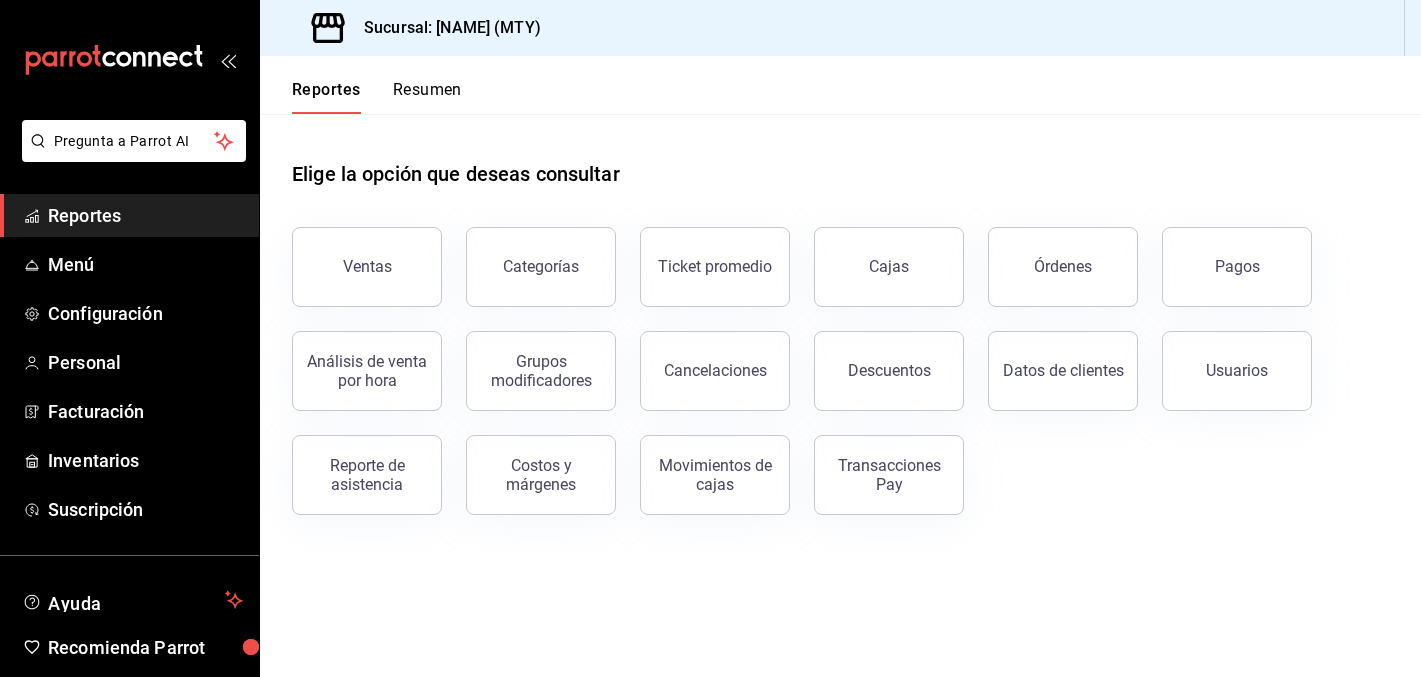 click on "Elige la opción que deseas consultar Ventas Categorías Ticket promedio Cajas Órdenes Pagos Análisis de venta por hora Grupos modificadores Cancelaciones Descuentos Datos de clientes Usuarios Reporte de asistencia Costos y márgenes Movimientos de cajas Transacciones Pay" at bounding box center (840, 395) 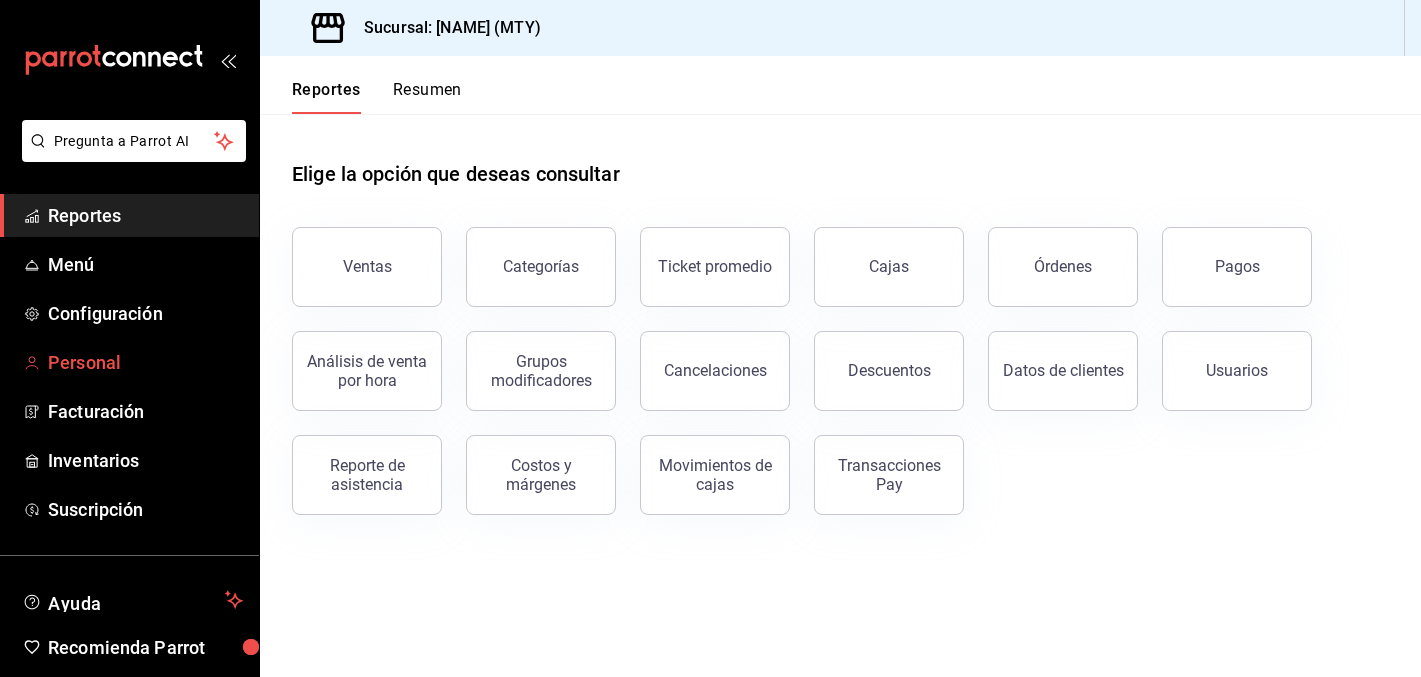 click on "Personal" at bounding box center (145, 362) 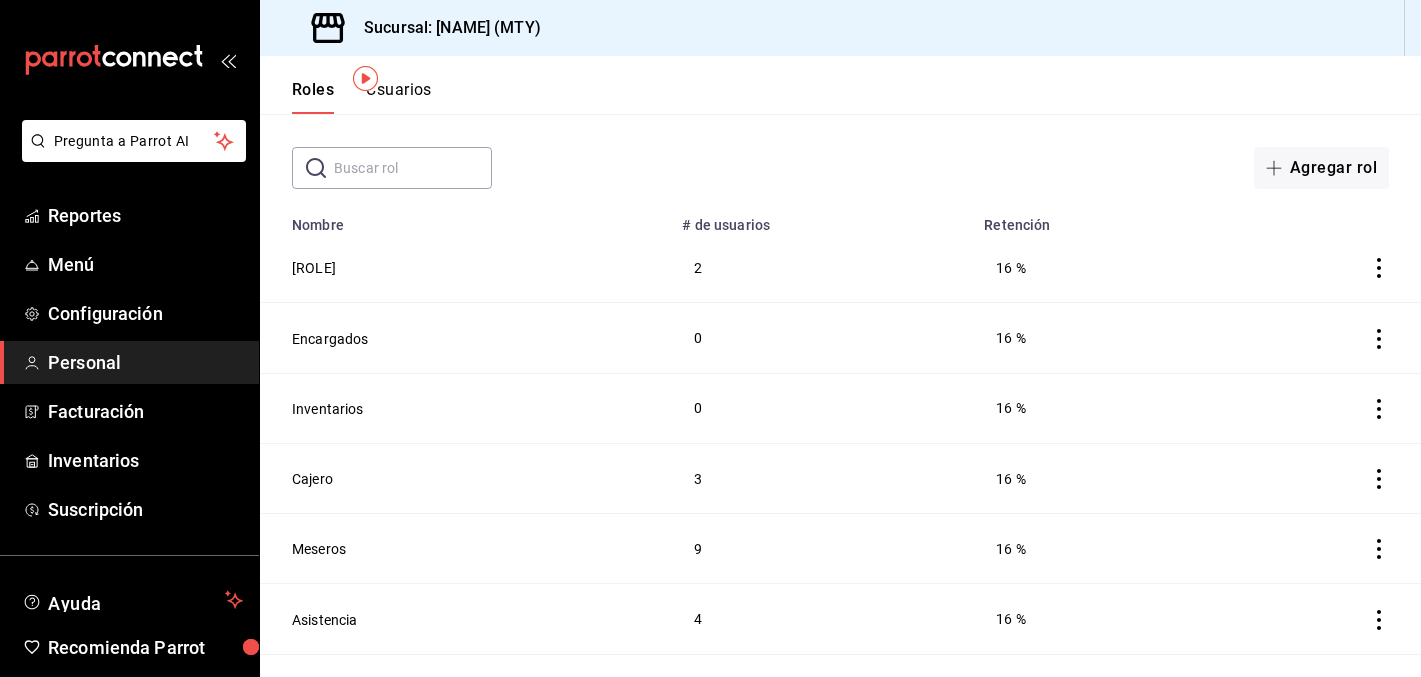 scroll, scrollTop: 83, scrollLeft: 0, axis: vertical 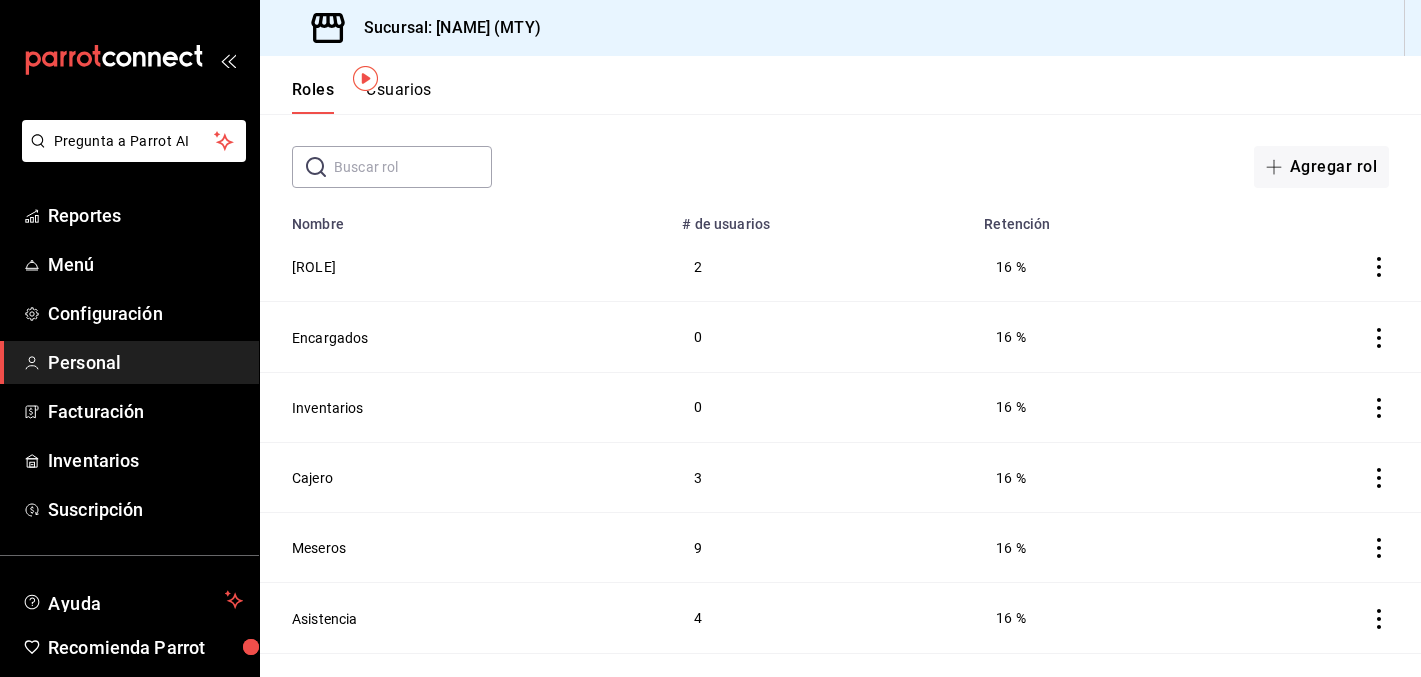 click 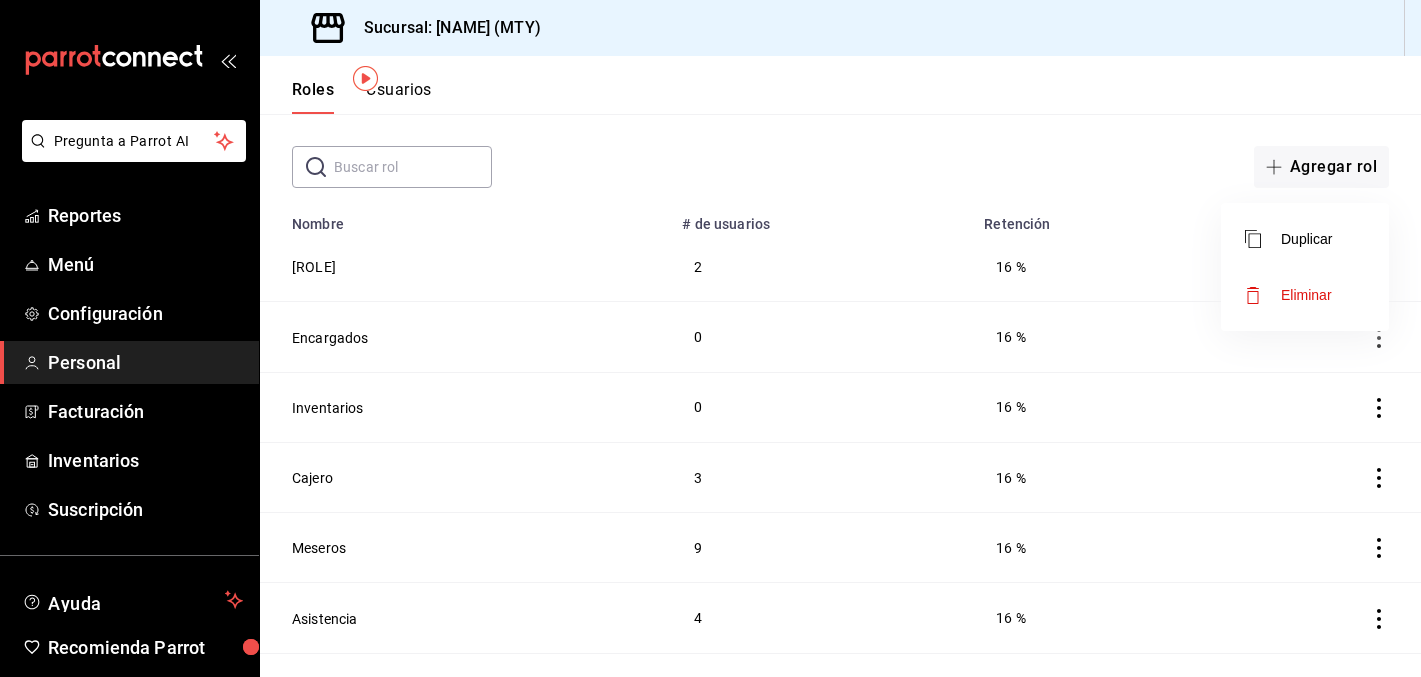 click at bounding box center [710, 338] 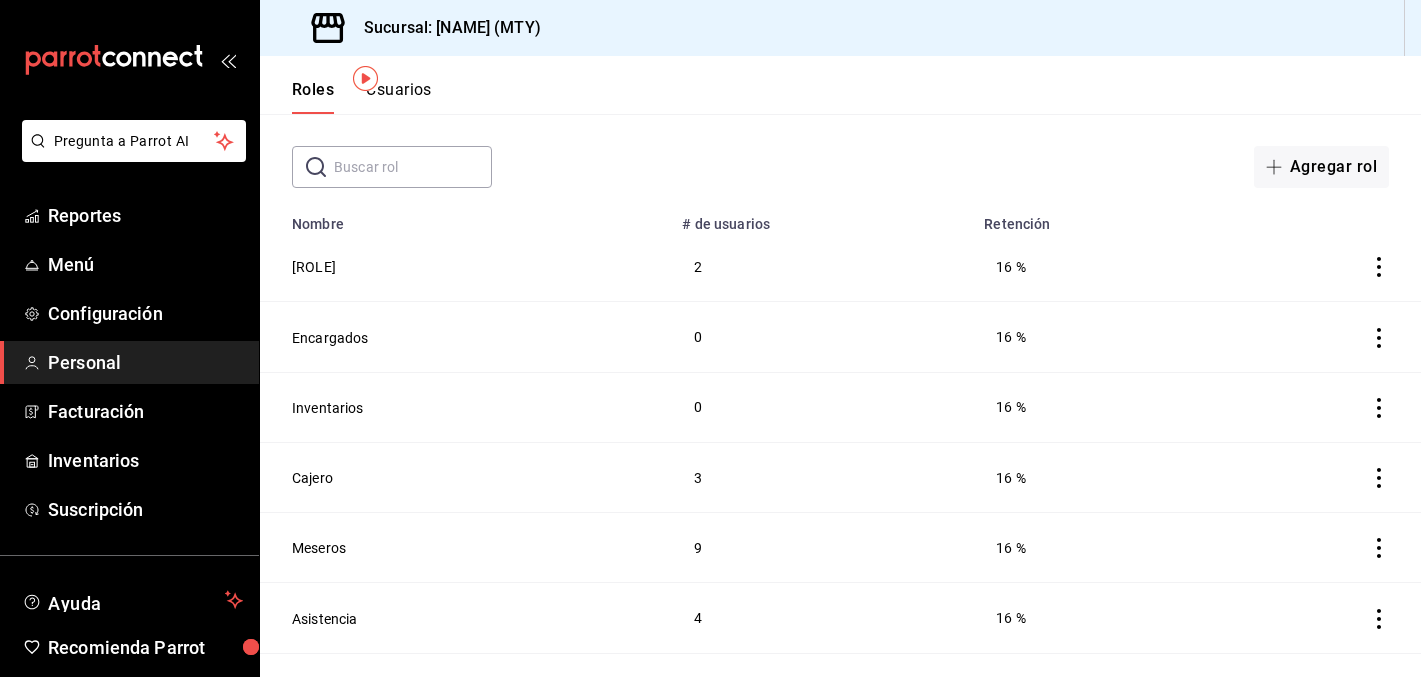 click on "Usuarios" at bounding box center [399, 97] 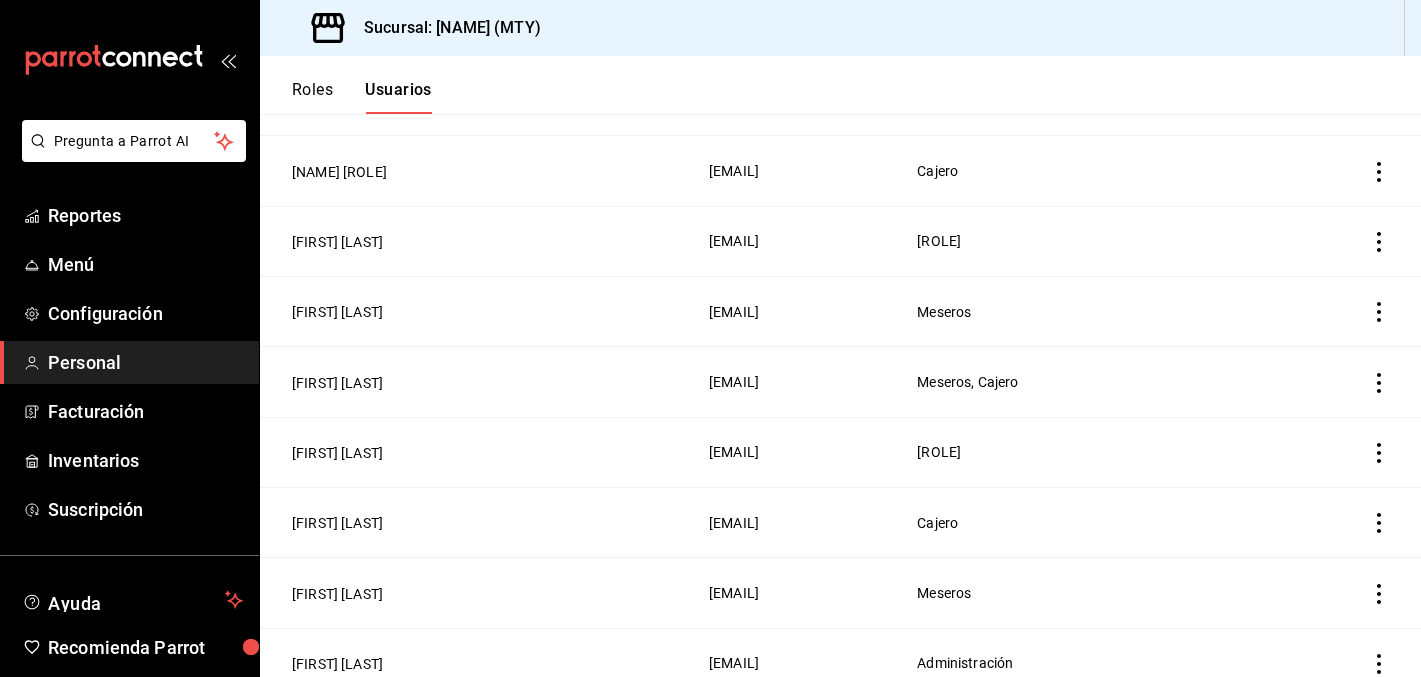 scroll, scrollTop: 533, scrollLeft: 0, axis: vertical 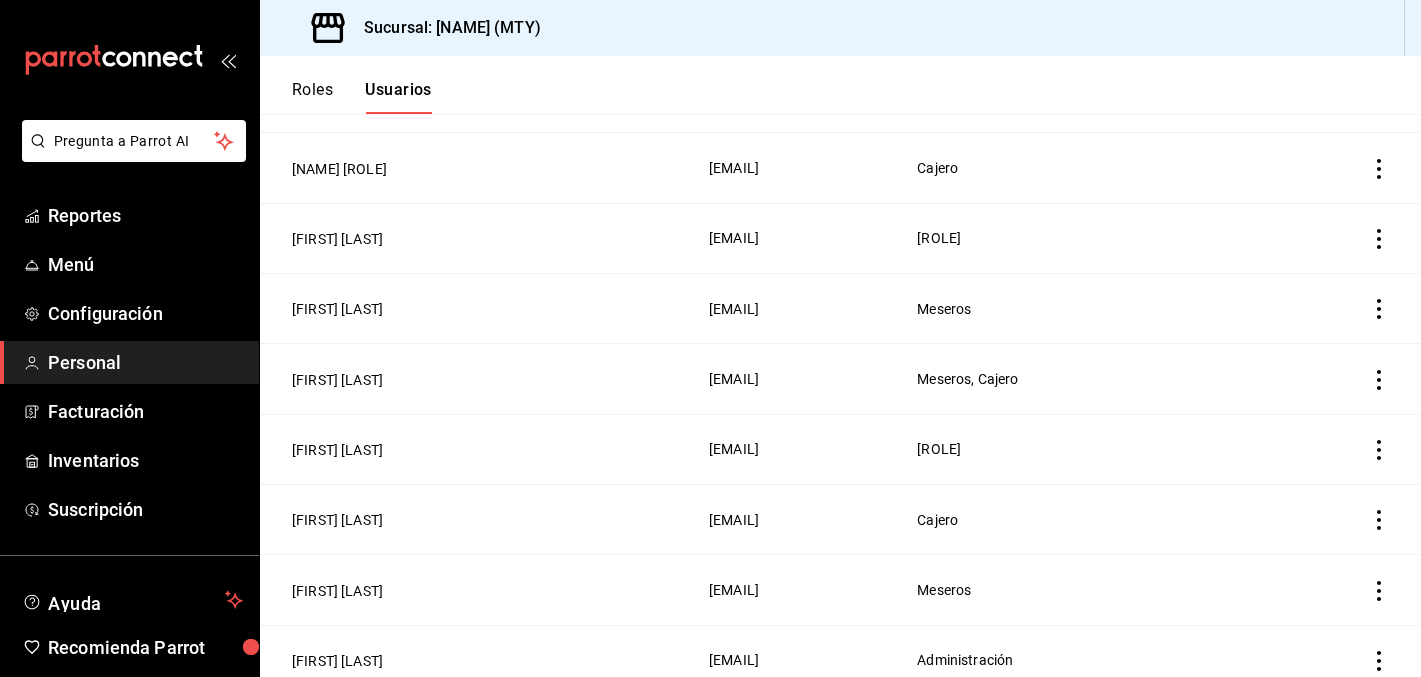 click 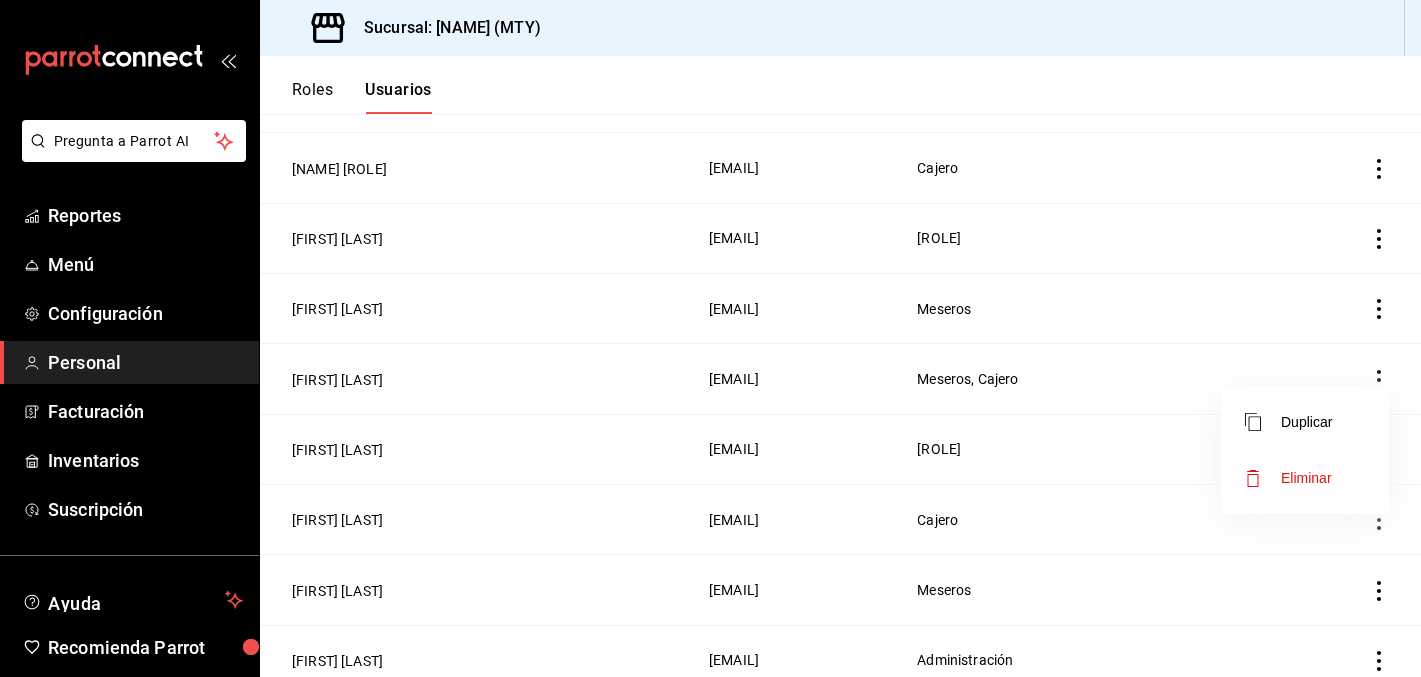 click at bounding box center [710, 338] 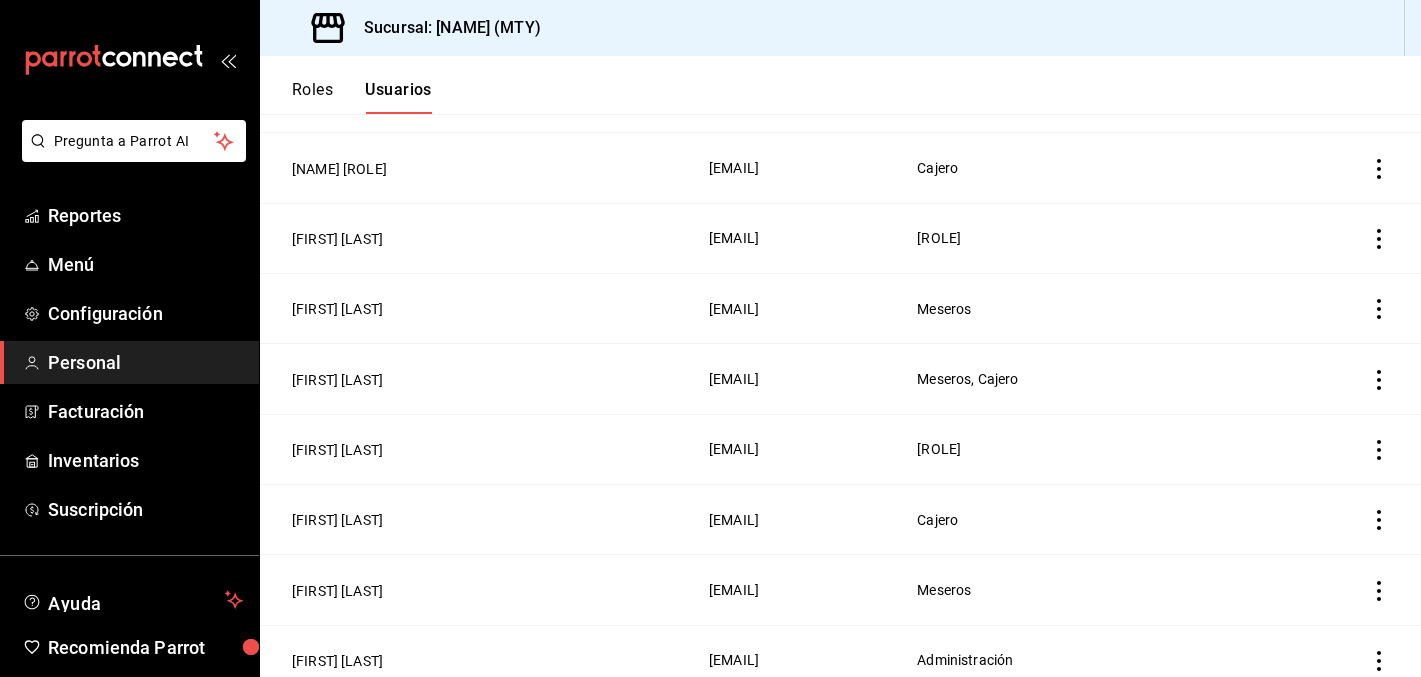 click on "[EMAIL]" at bounding box center (801, 449) 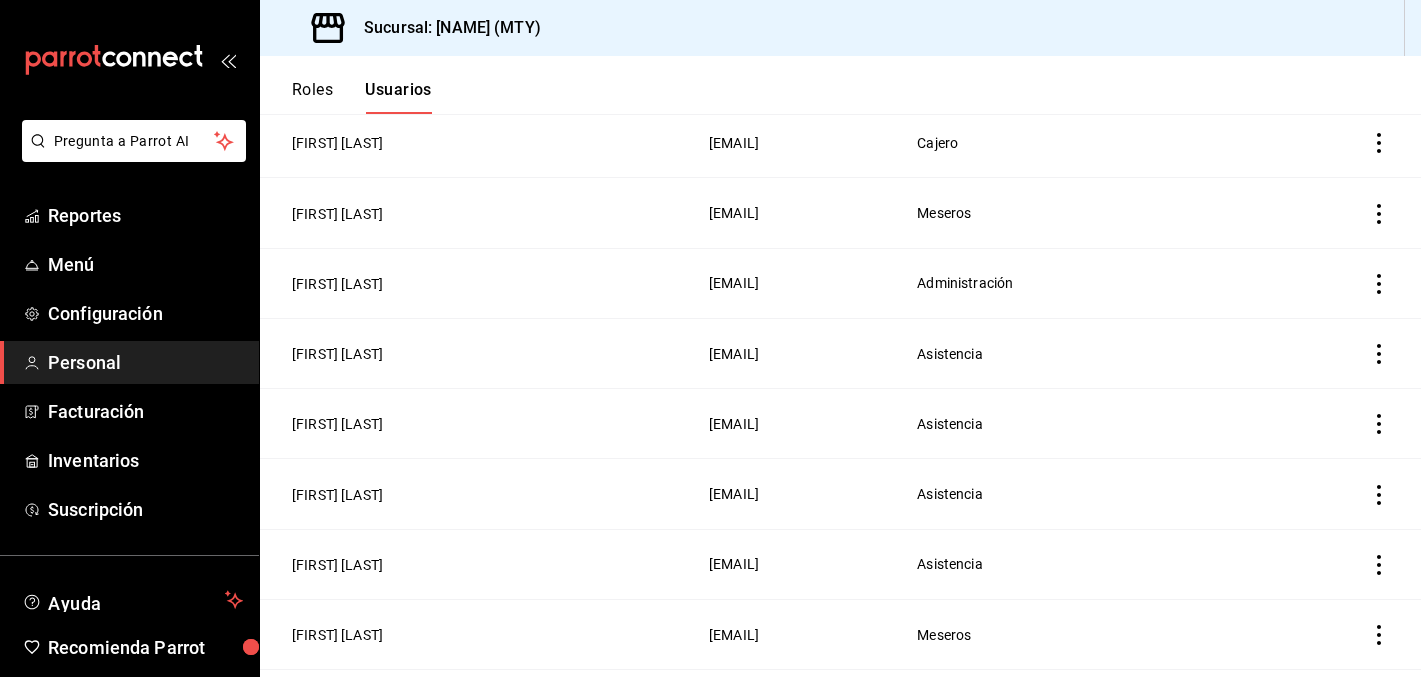 scroll, scrollTop: 1043, scrollLeft: 0, axis: vertical 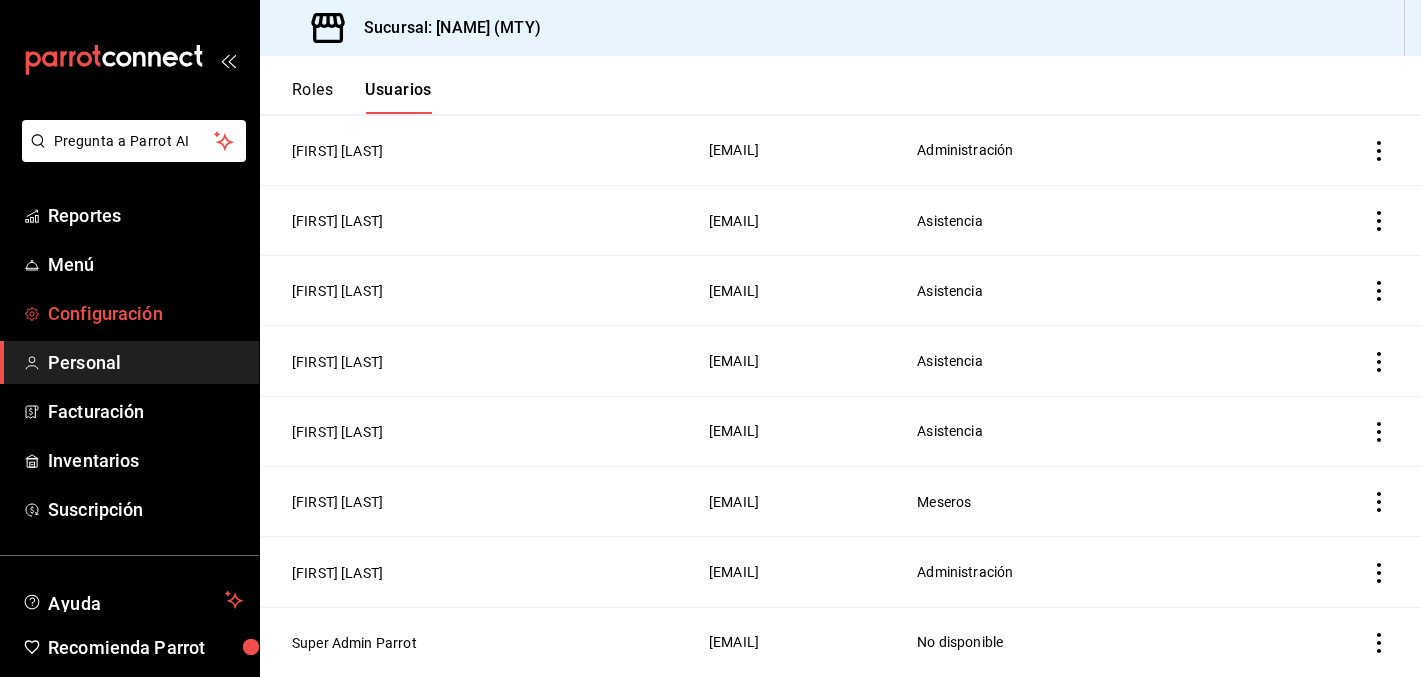 click on "Configuración" at bounding box center (145, 313) 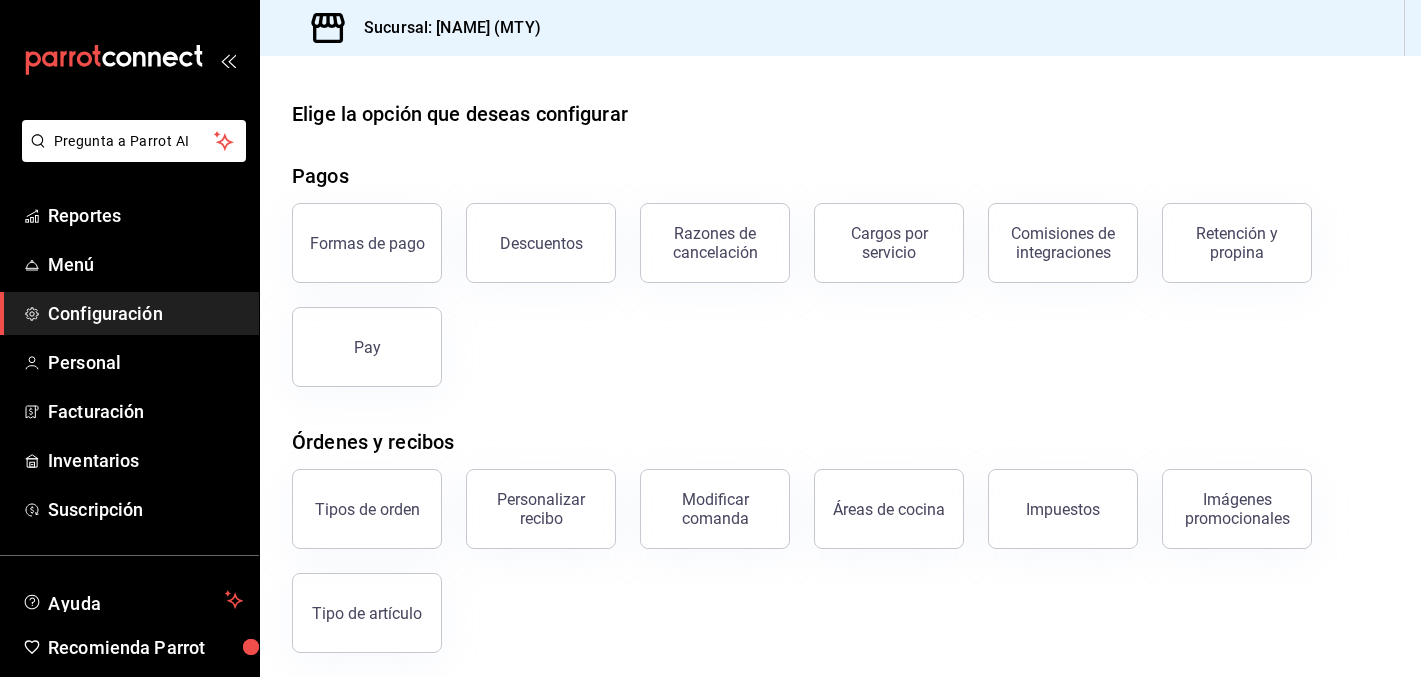 scroll, scrollTop: 0, scrollLeft: 0, axis: both 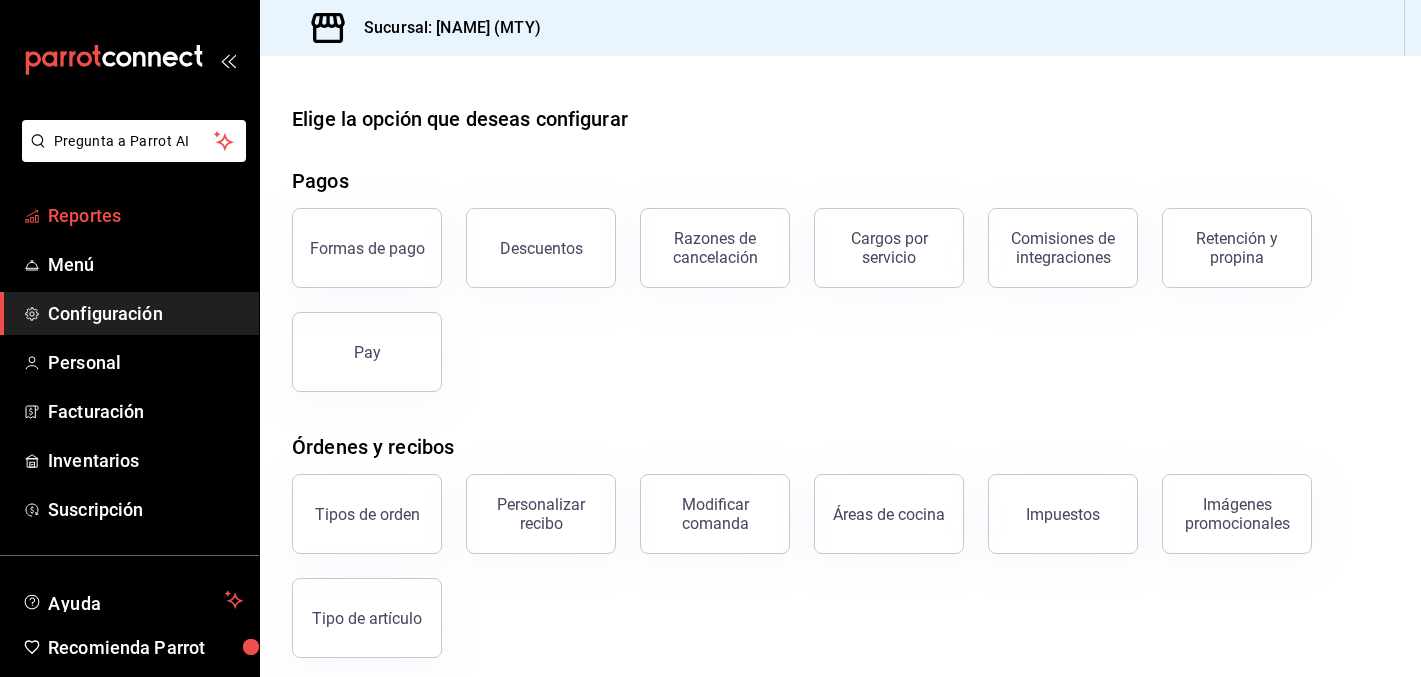 click on "Reportes" at bounding box center (145, 215) 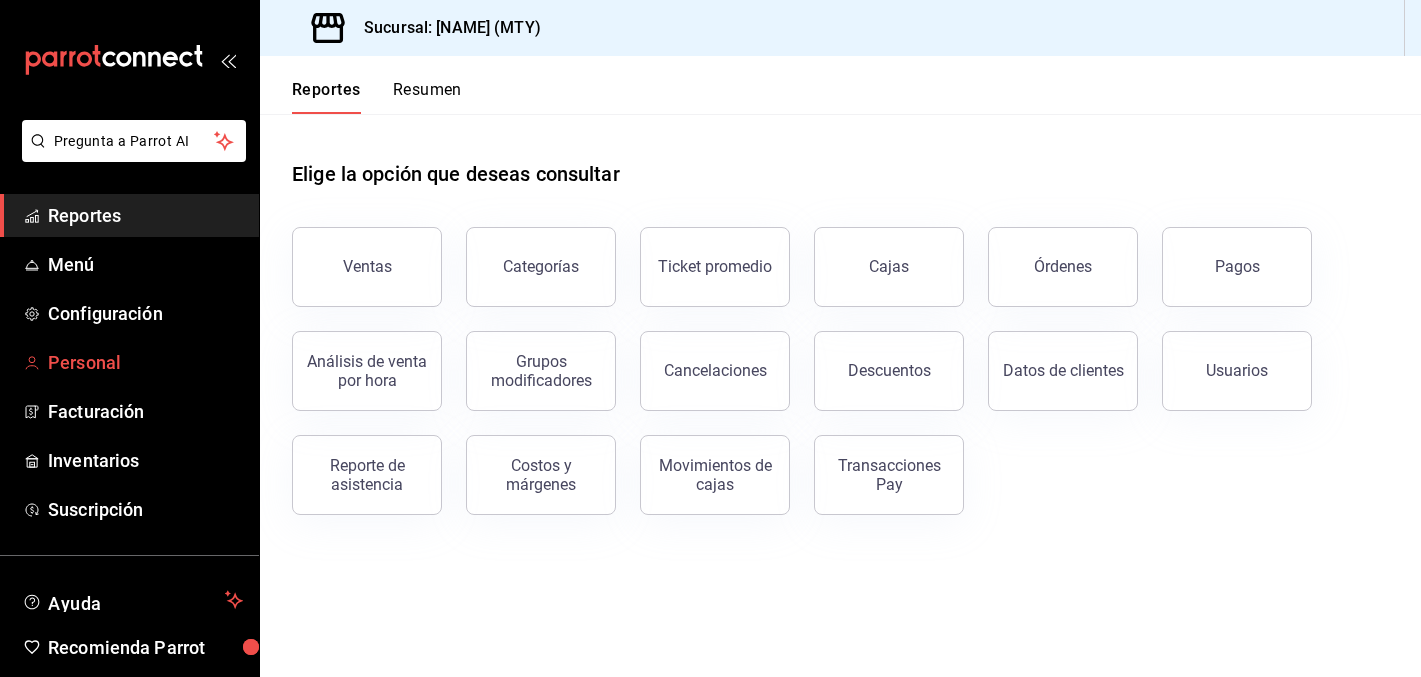 click on "Personal" at bounding box center [129, 362] 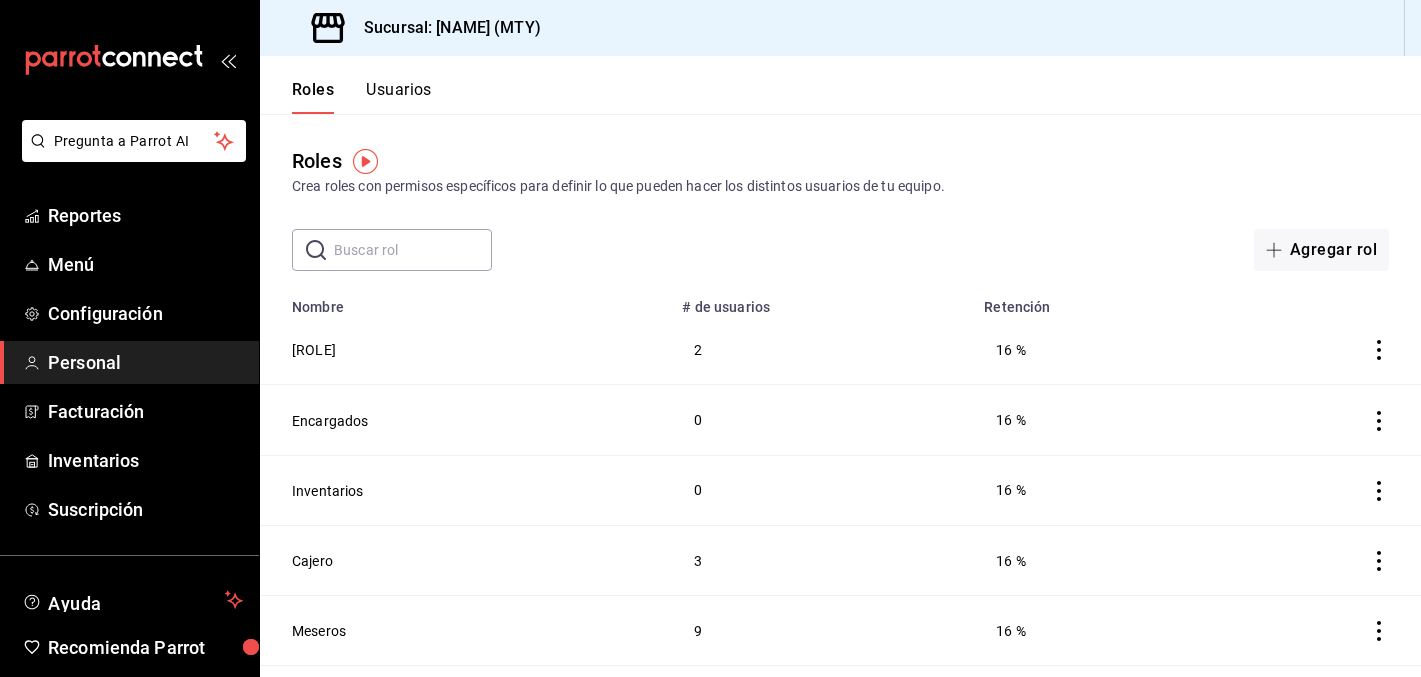 click on "Usuarios" at bounding box center [399, 97] 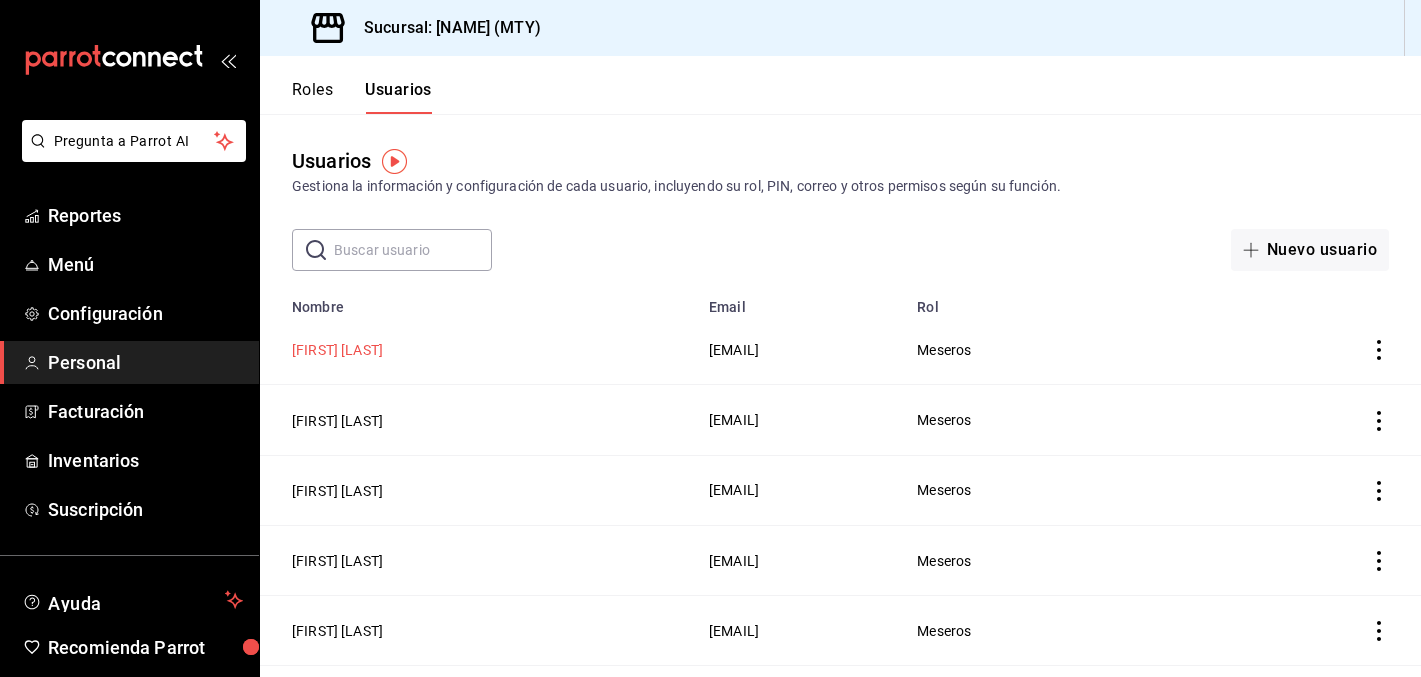 click on "[FIRST] [LAST]" at bounding box center [337, 350] 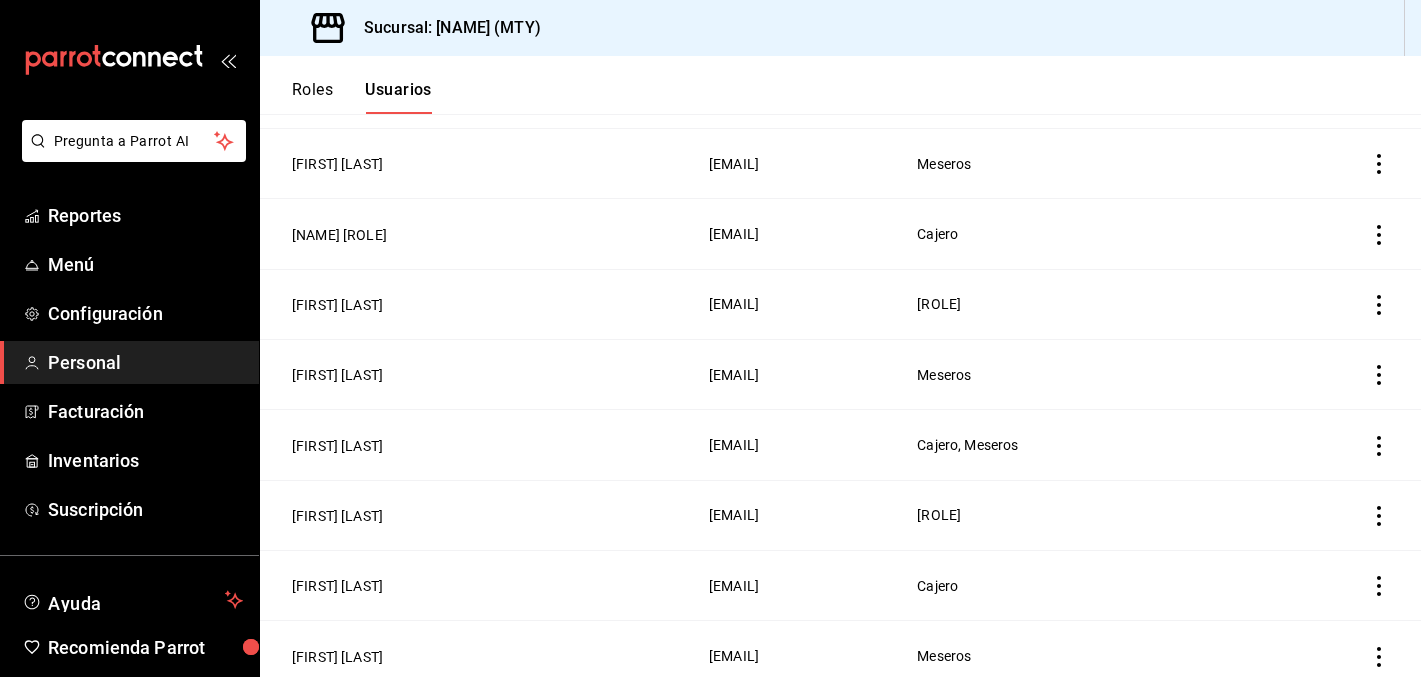 scroll, scrollTop: 481, scrollLeft: 0, axis: vertical 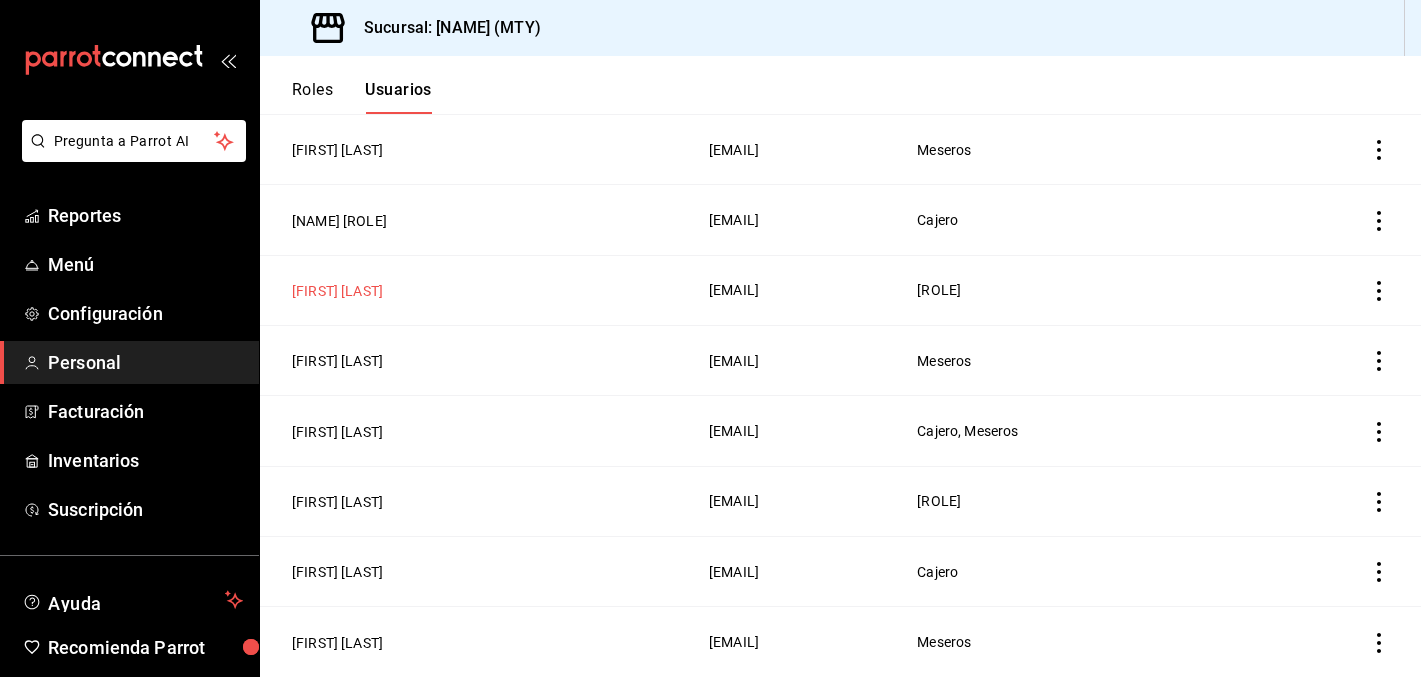 click on "[FIRST] [LAST]" at bounding box center [337, 291] 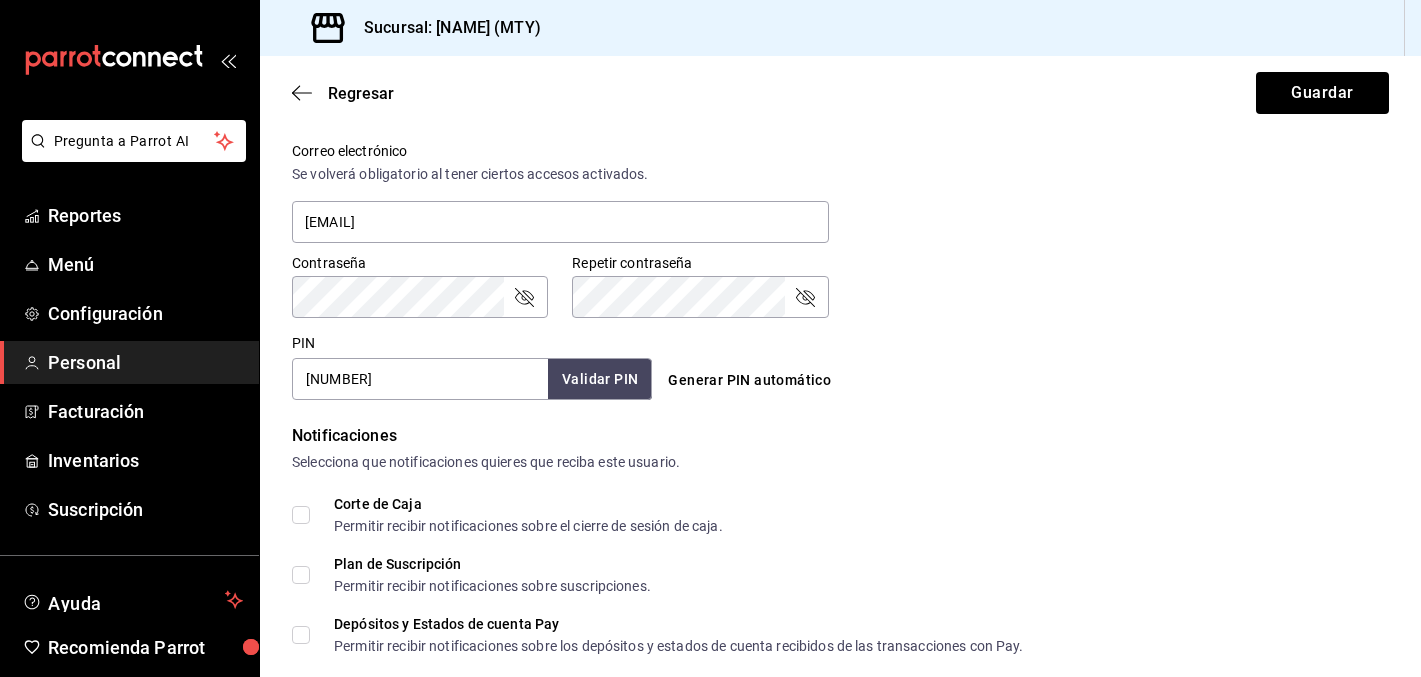 scroll, scrollTop: 692, scrollLeft: 0, axis: vertical 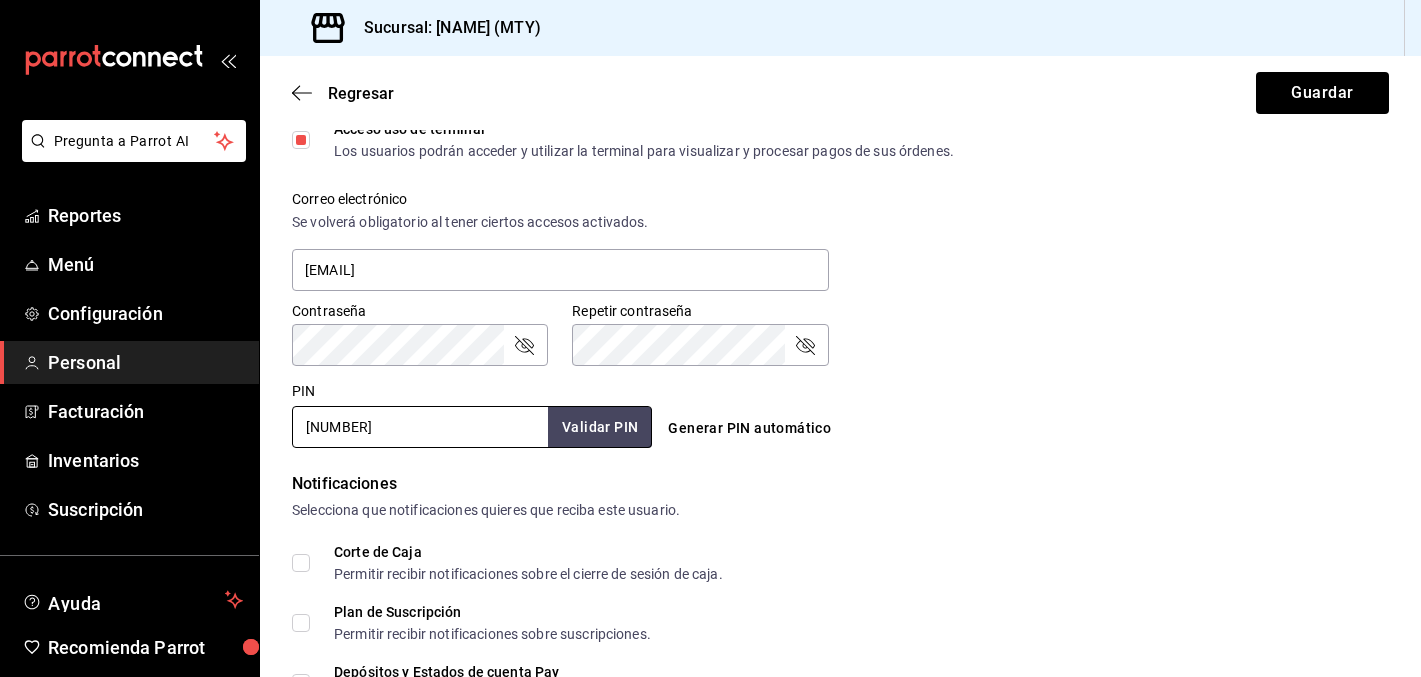 drag, startPoint x: 398, startPoint y: 431, endPoint x: 156, endPoint y: 388, distance: 245.79056 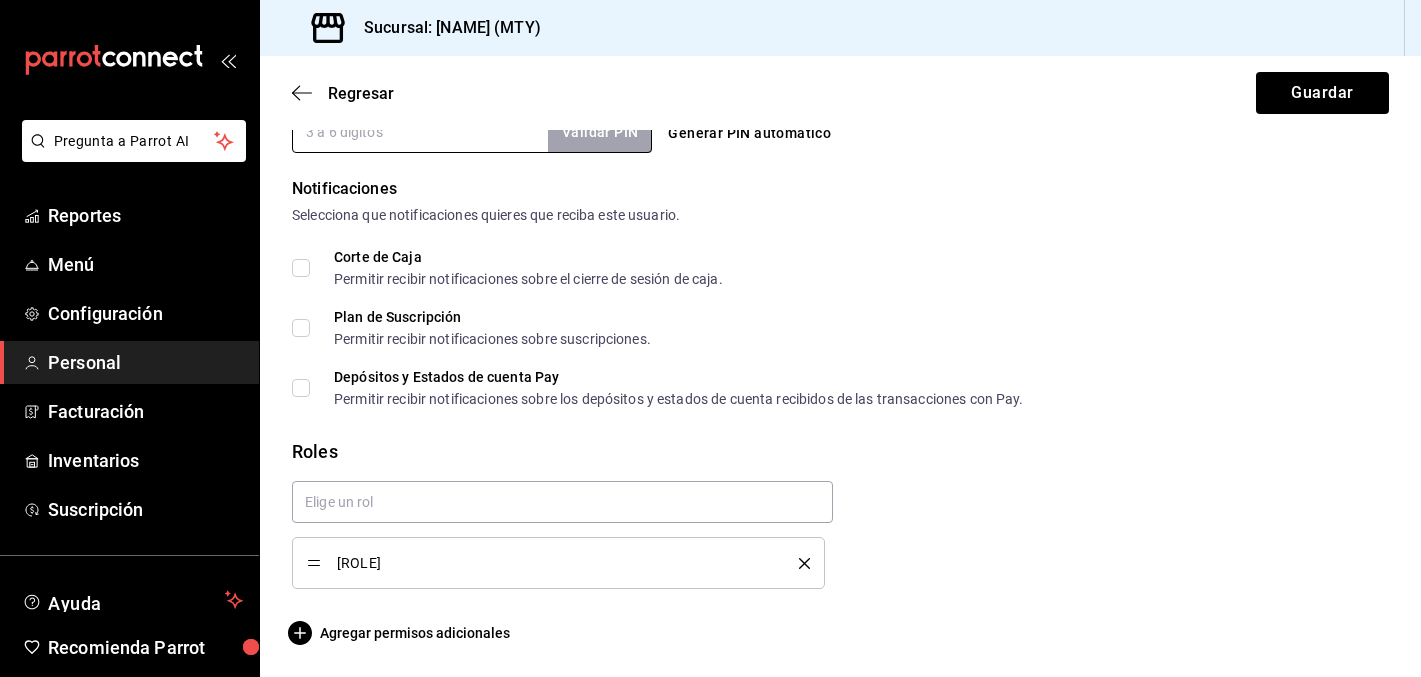 scroll, scrollTop: 791, scrollLeft: 0, axis: vertical 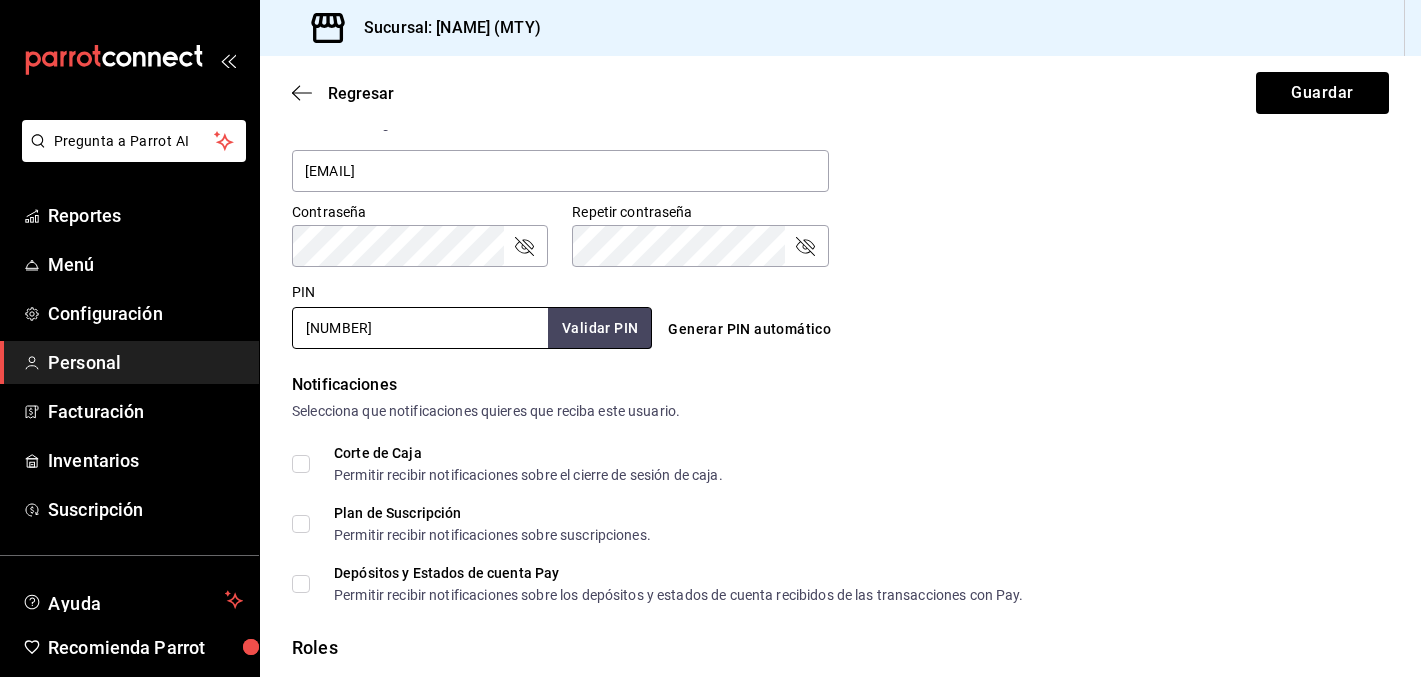 drag, startPoint x: 423, startPoint y: 330, endPoint x: 277, endPoint y: 299, distance: 149.25482 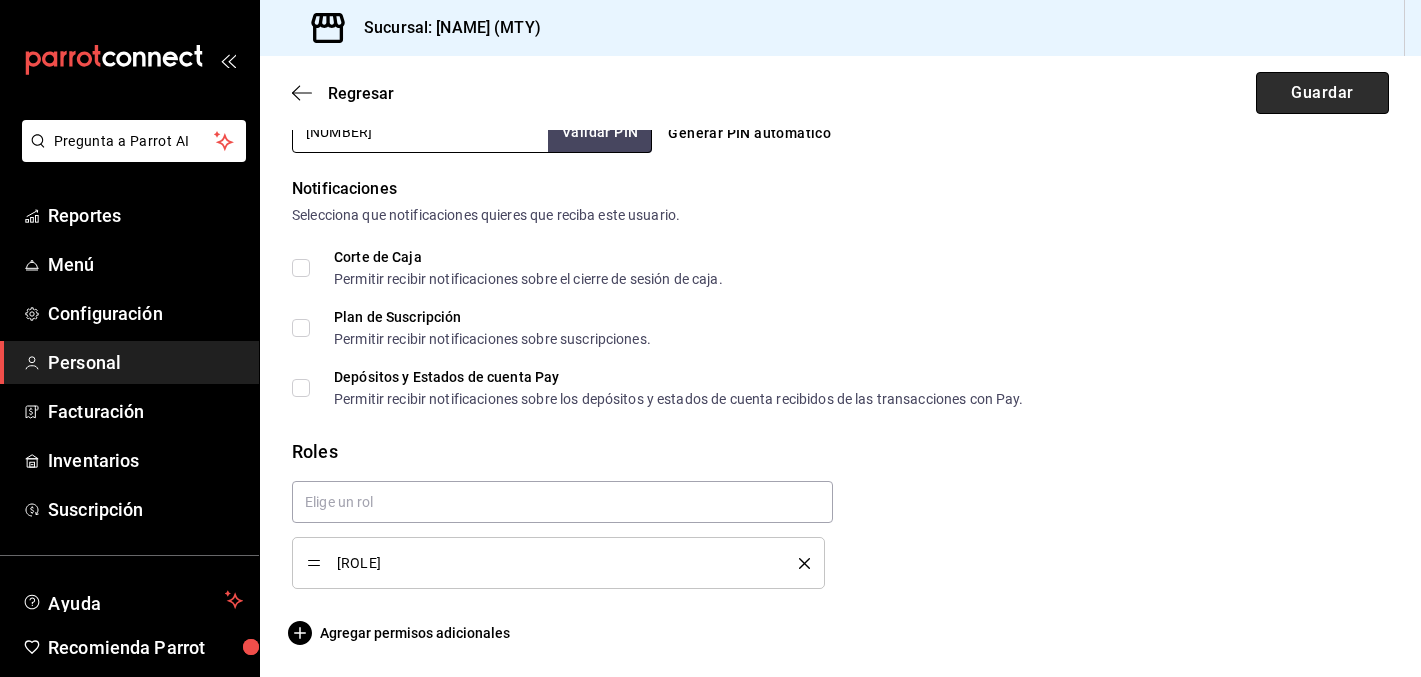 click on "Guardar" at bounding box center [1322, 93] 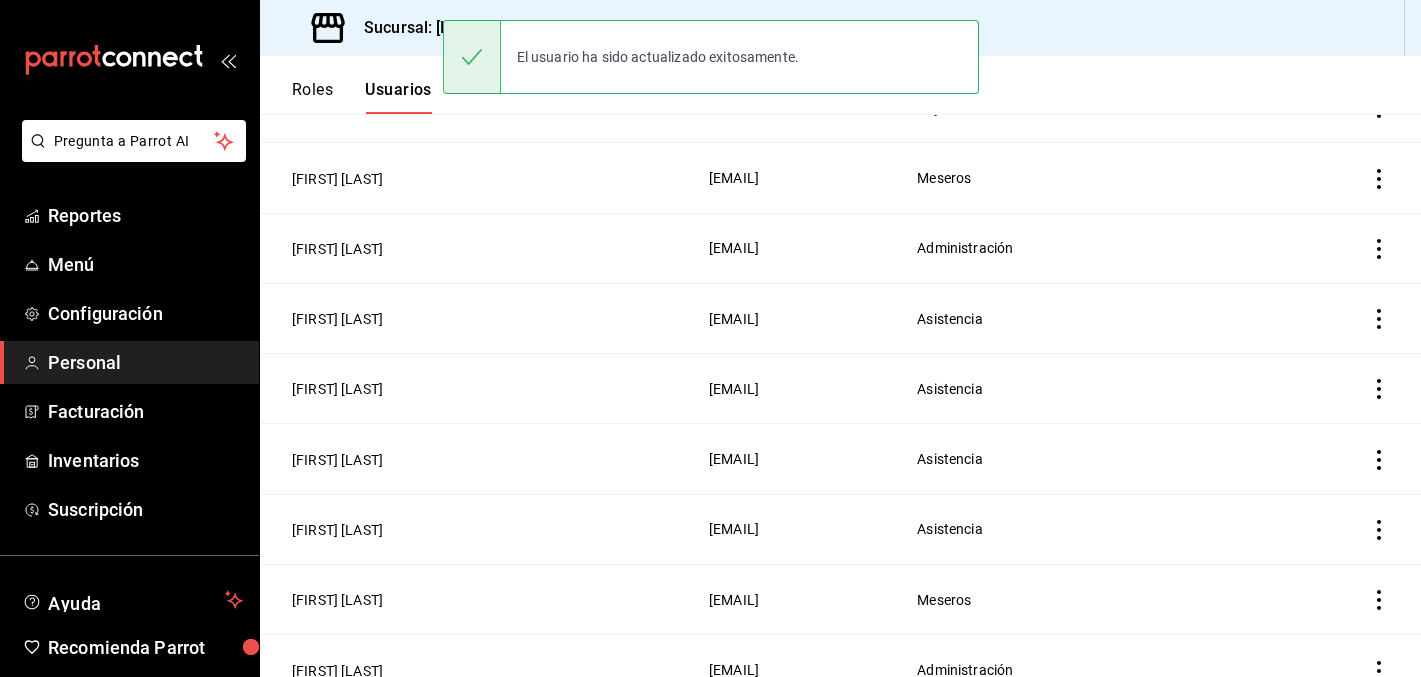 scroll, scrollTop: 948, scrollLeft: 0, axis: vertical 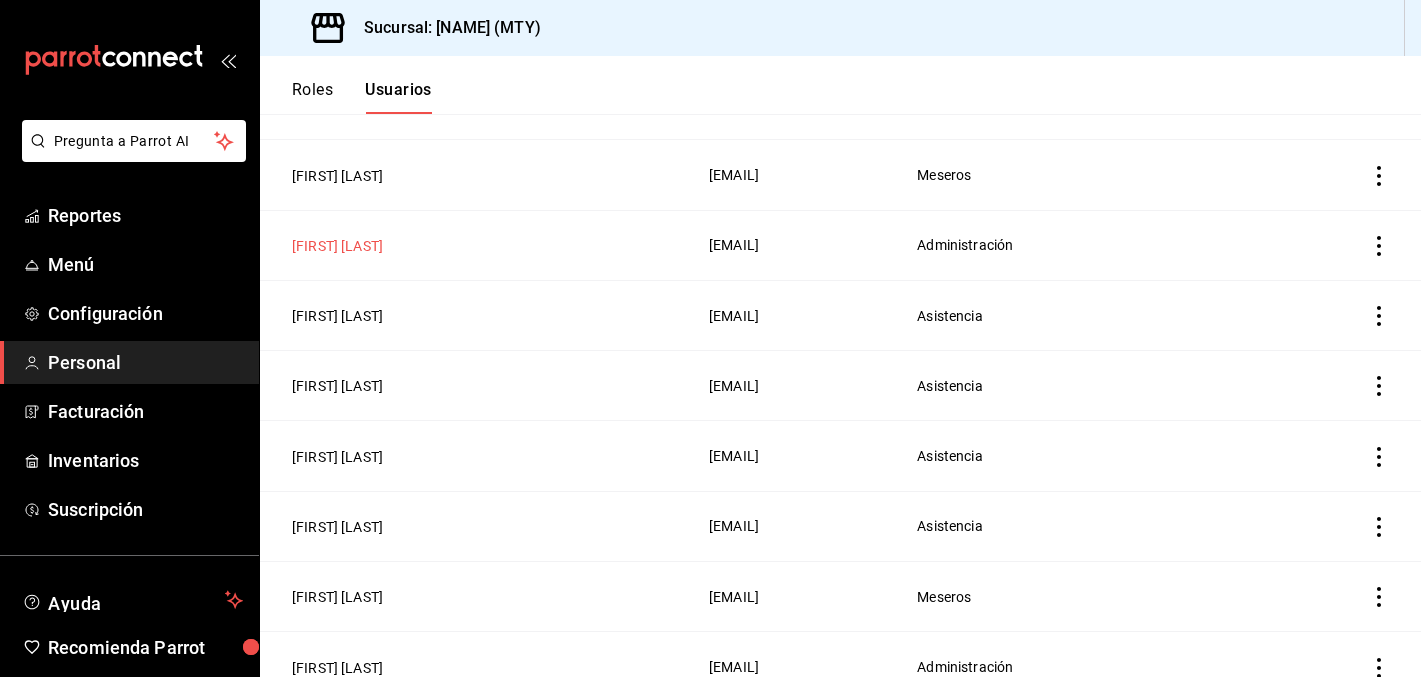 click on "[FIRST] [LAST]" at bounding box center (337, 246) 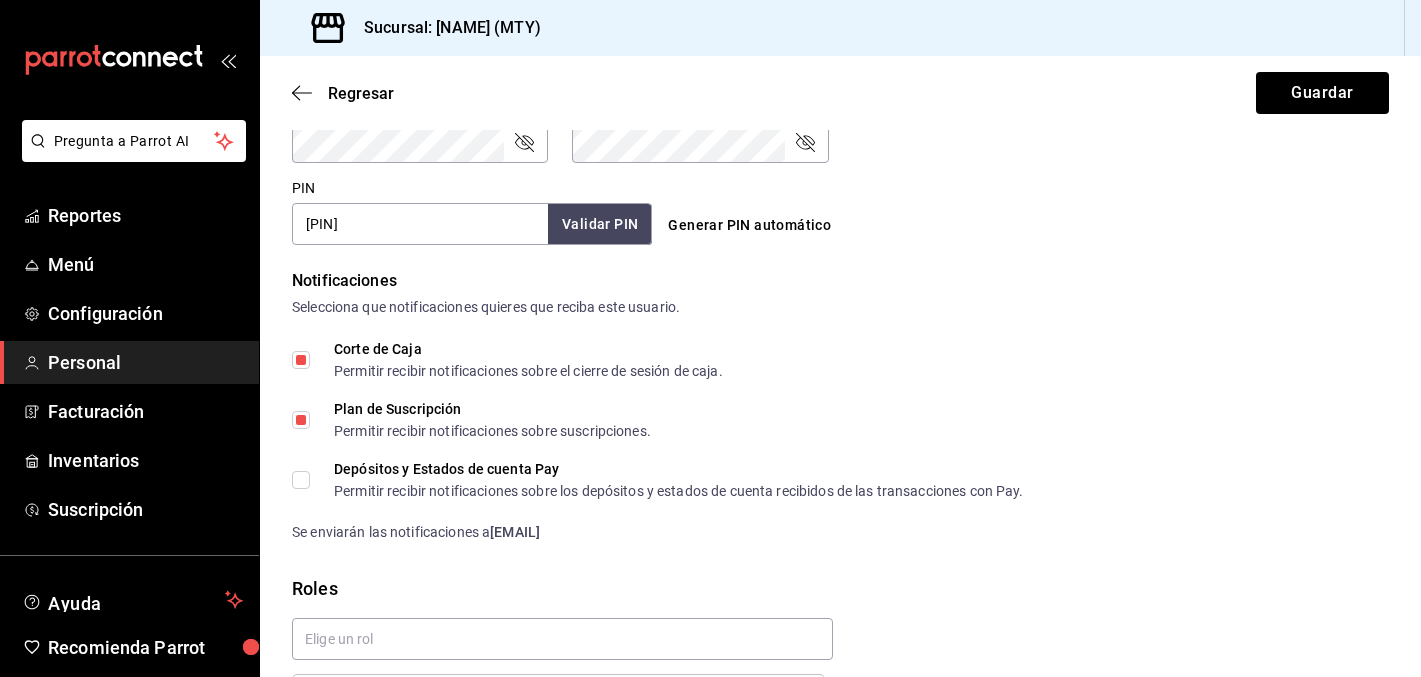 scroll, scrollTop: 898, scrollLeft: 0, axis: vertical 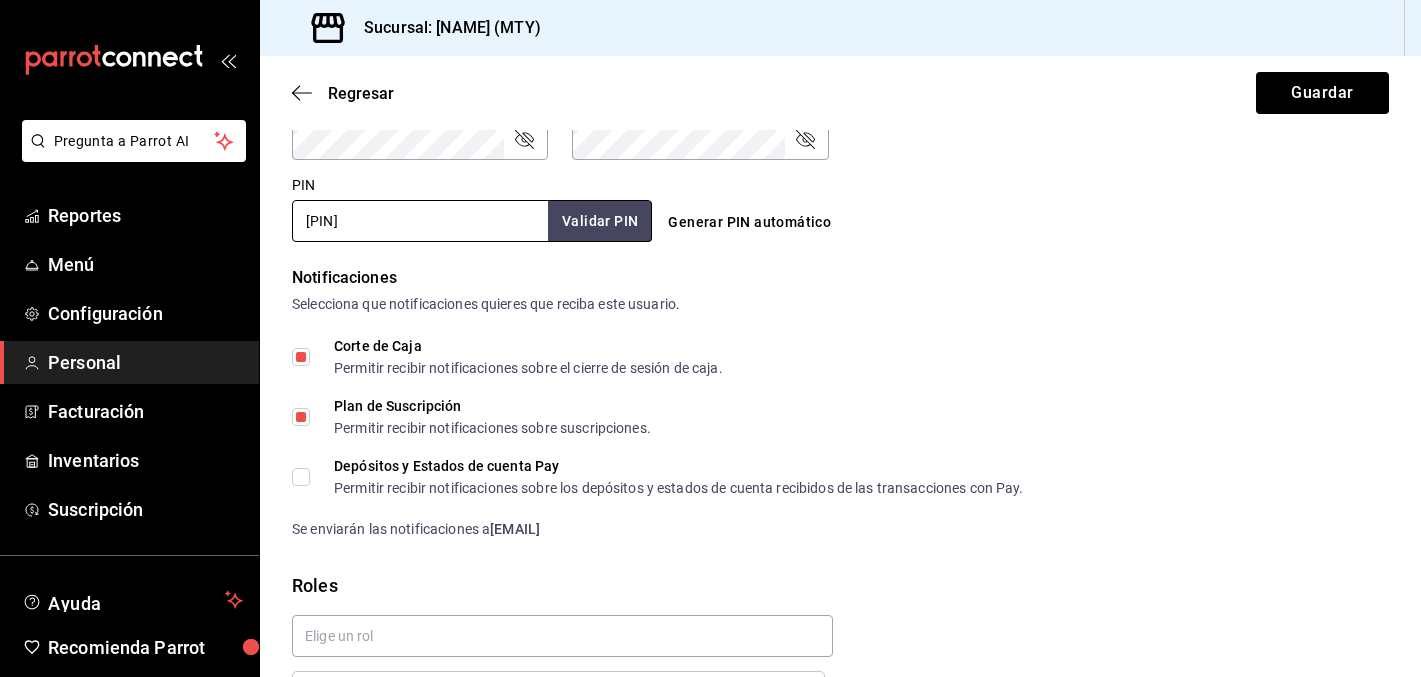drag, startPoint x: 394, startPoint y: 219, endPoint x: 91, endPoint y: 162, distance: 308.3148 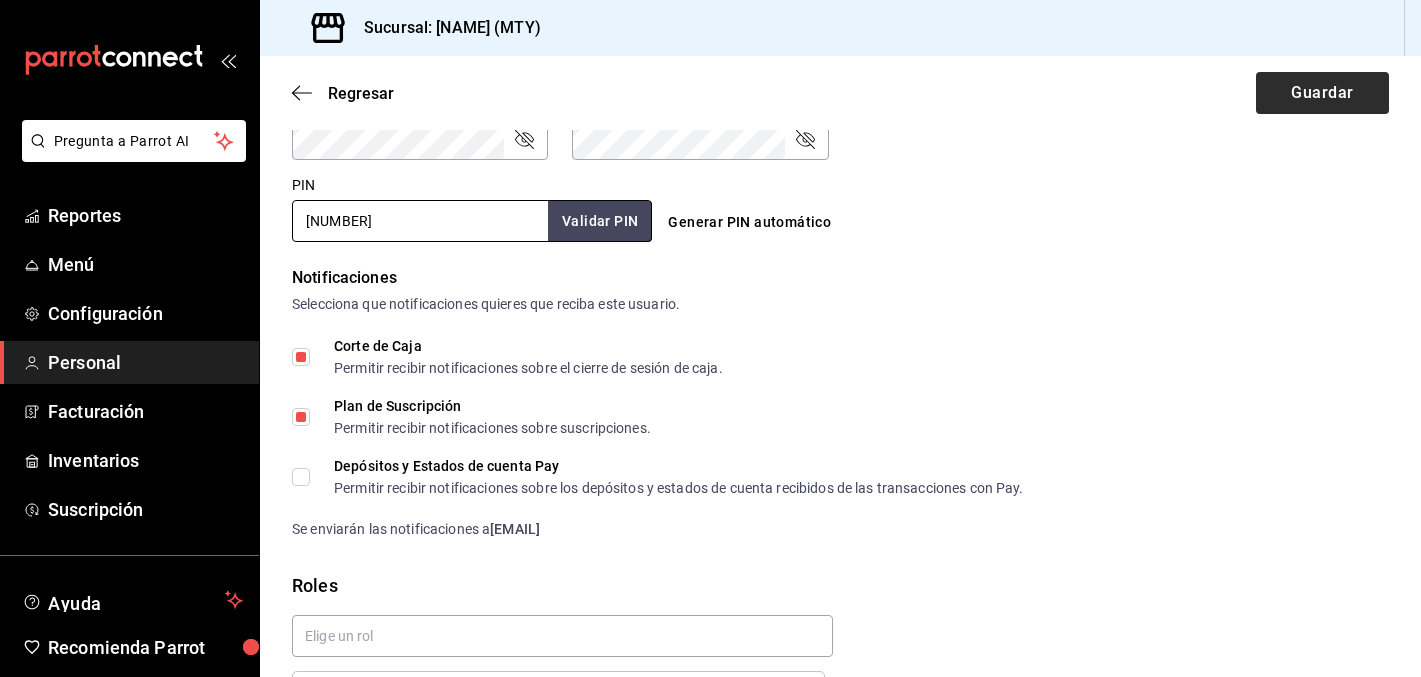 type on "[NUMBER]" 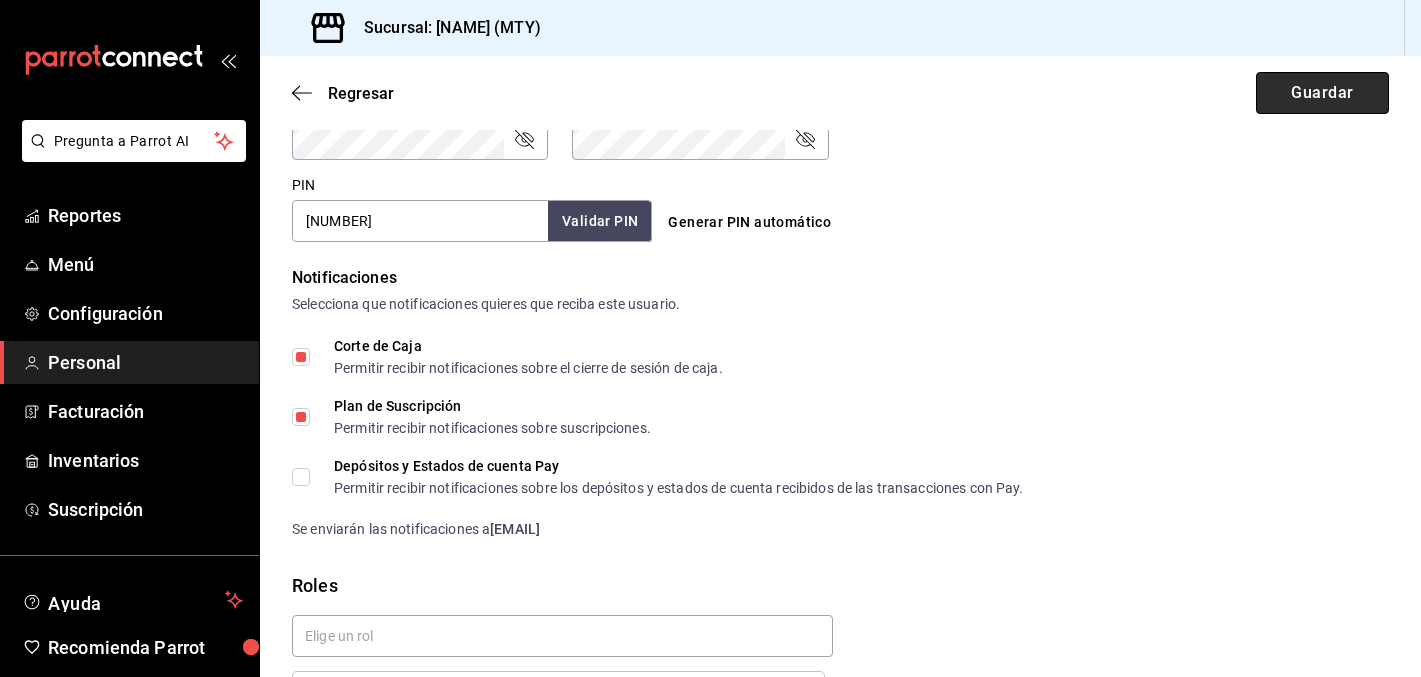 click on "Guardar" at bounding box center [1322, 93] 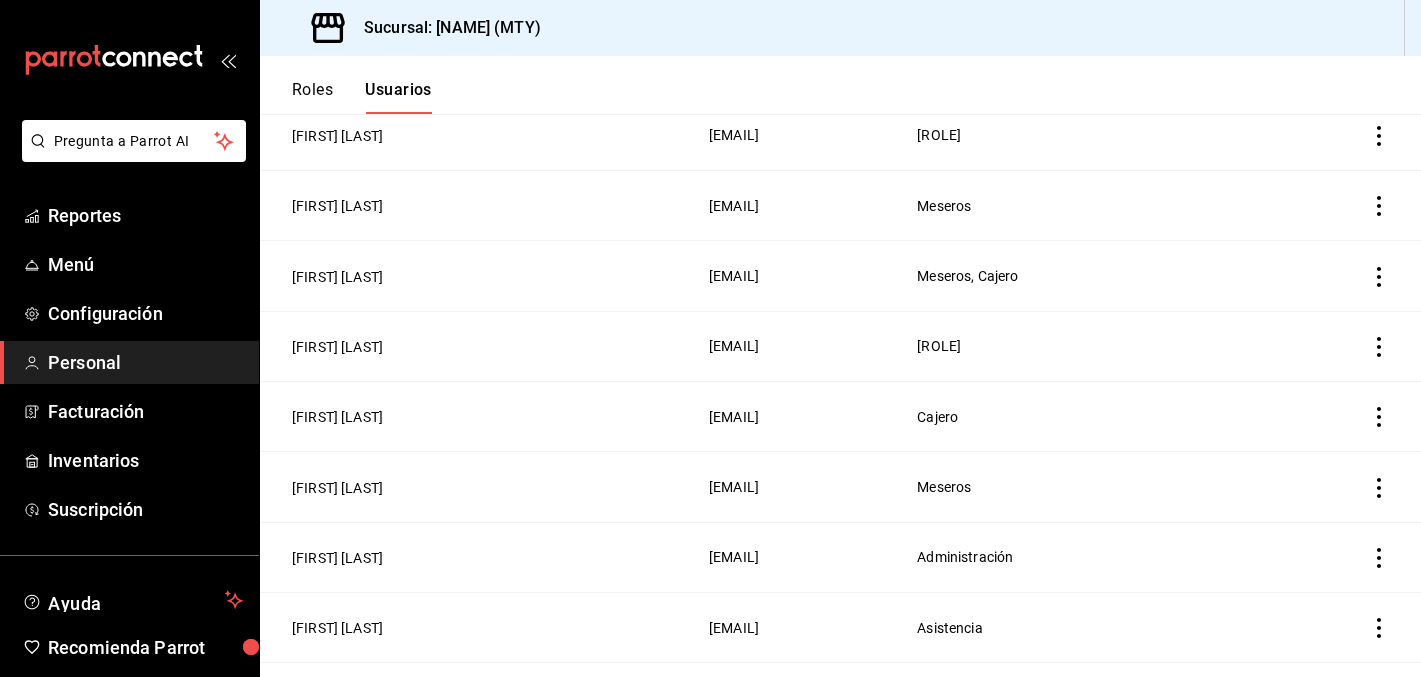 scroll, scrollTop: 622, scrollLeft: 0, axis: vertical 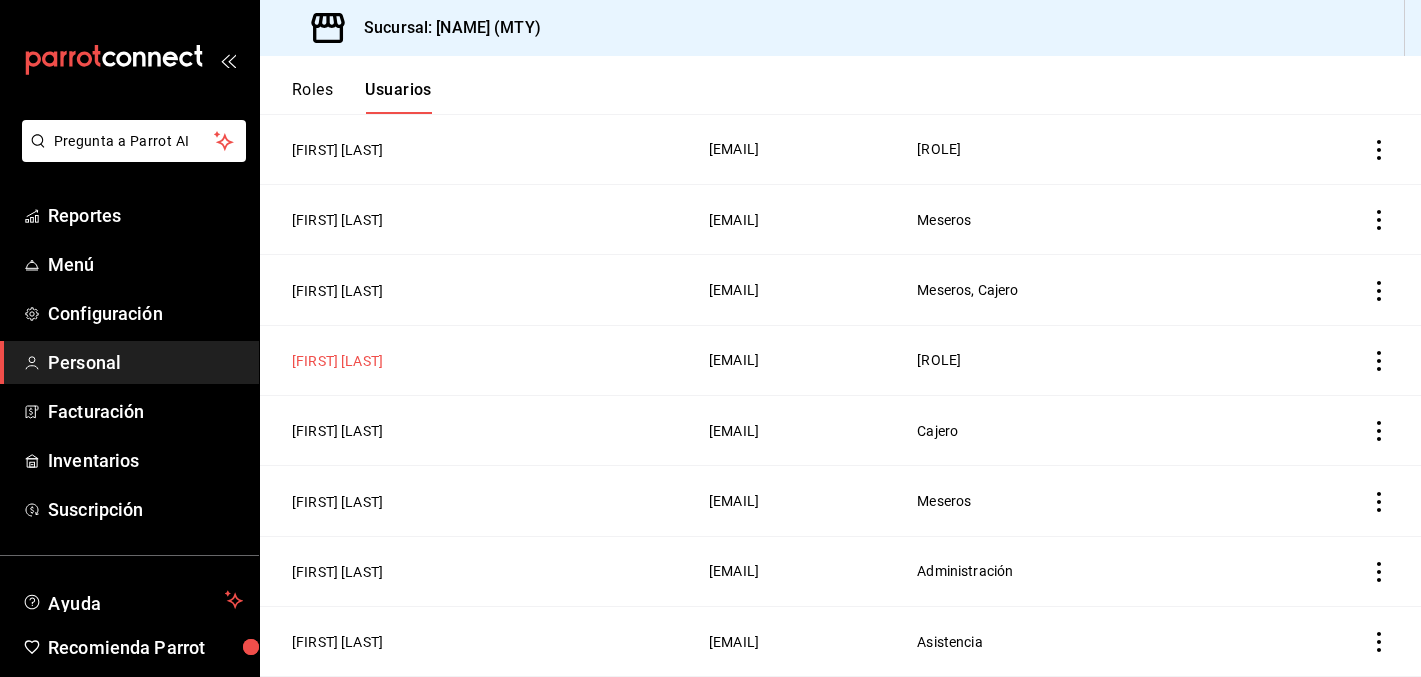 click on "[FIRST] [LAST]" at bounding box center [337, 361] 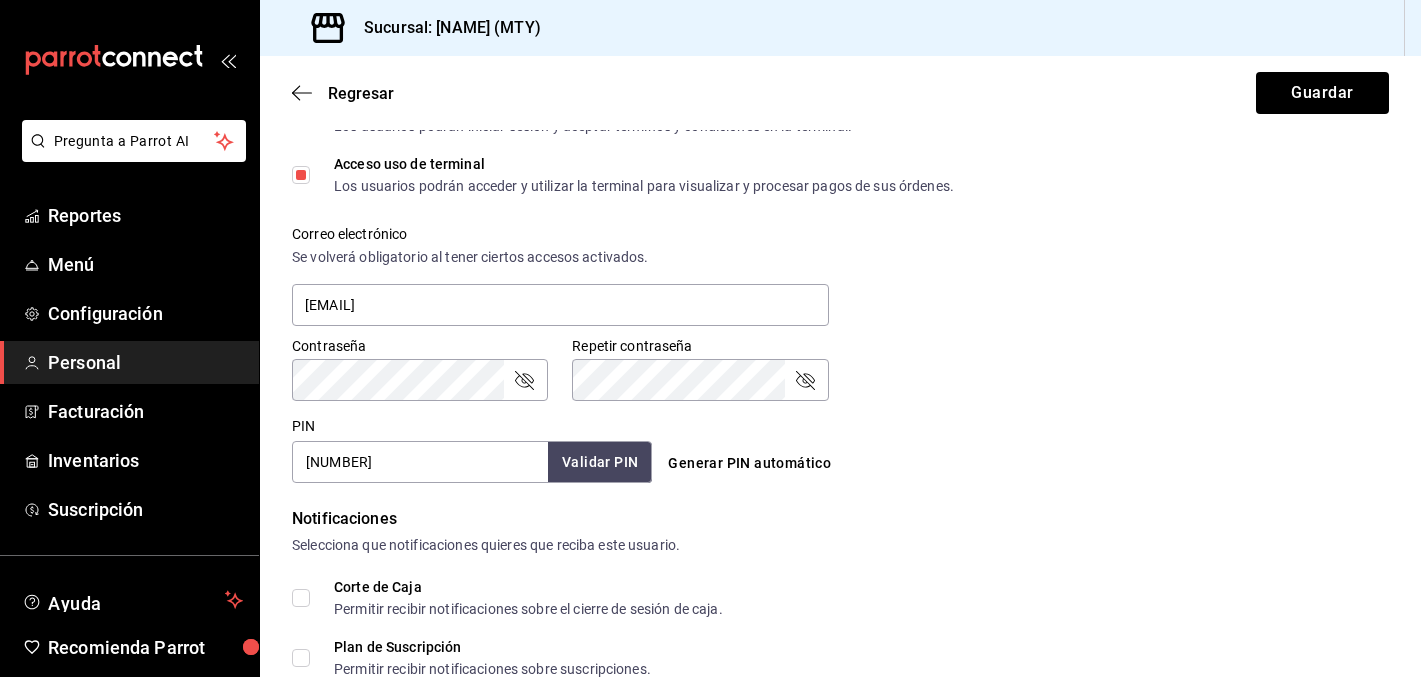 scroll, scrollTop: 659, scrollLeft: 0, axis: vertical 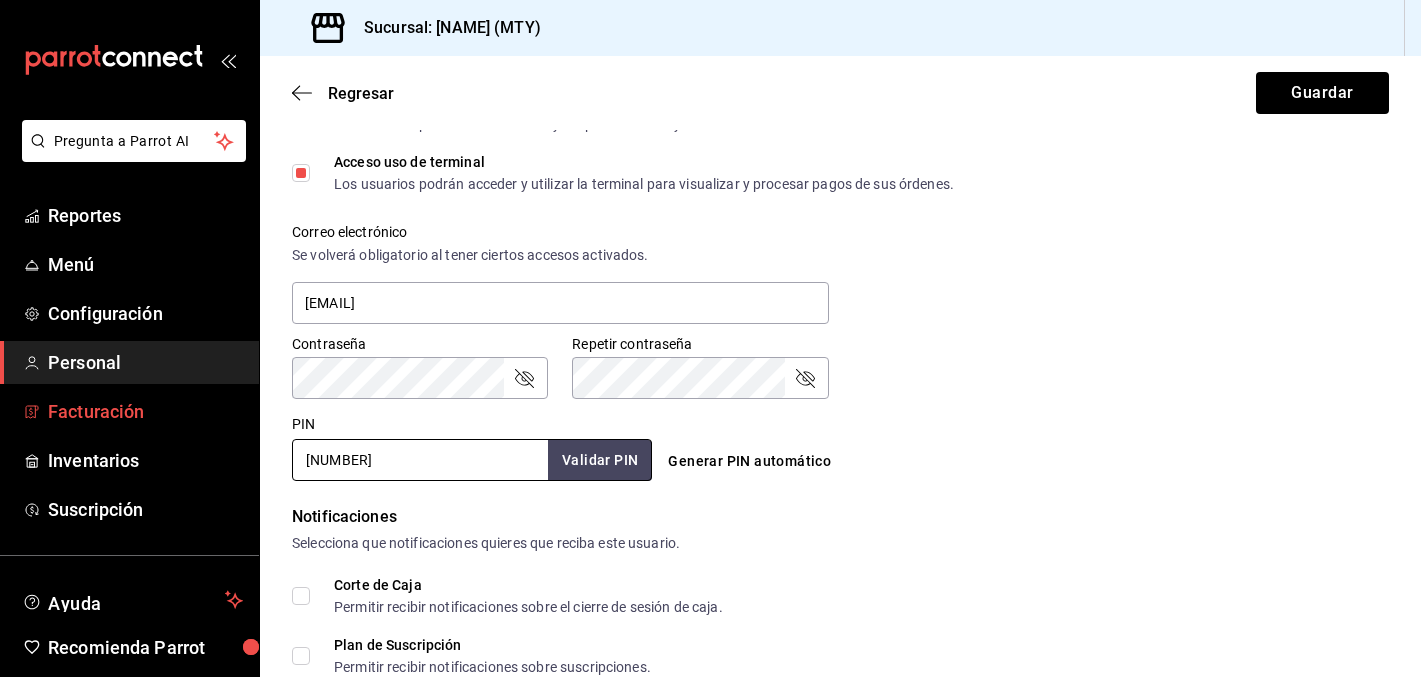drag, startPoint x: 391, startPoint y: 460, endPoint x: 112, endPoint y: 426, distance: 281.06406 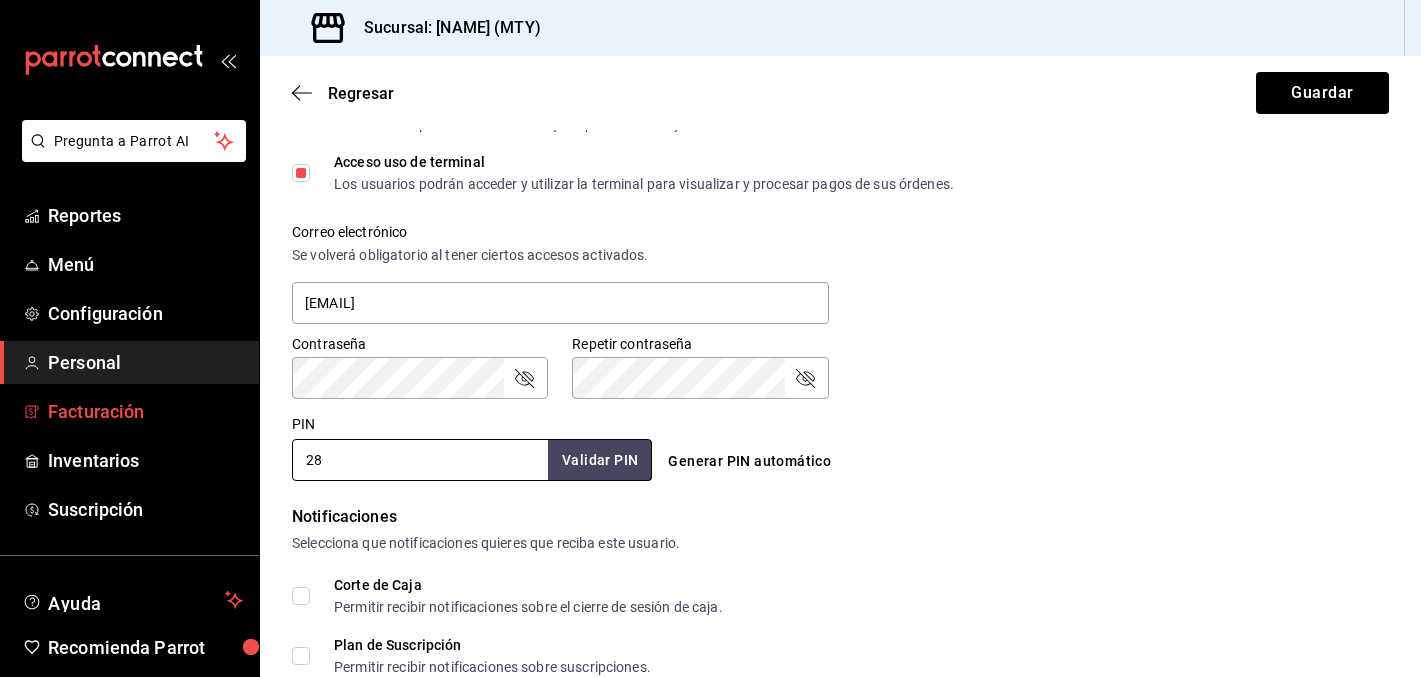 type on "2" 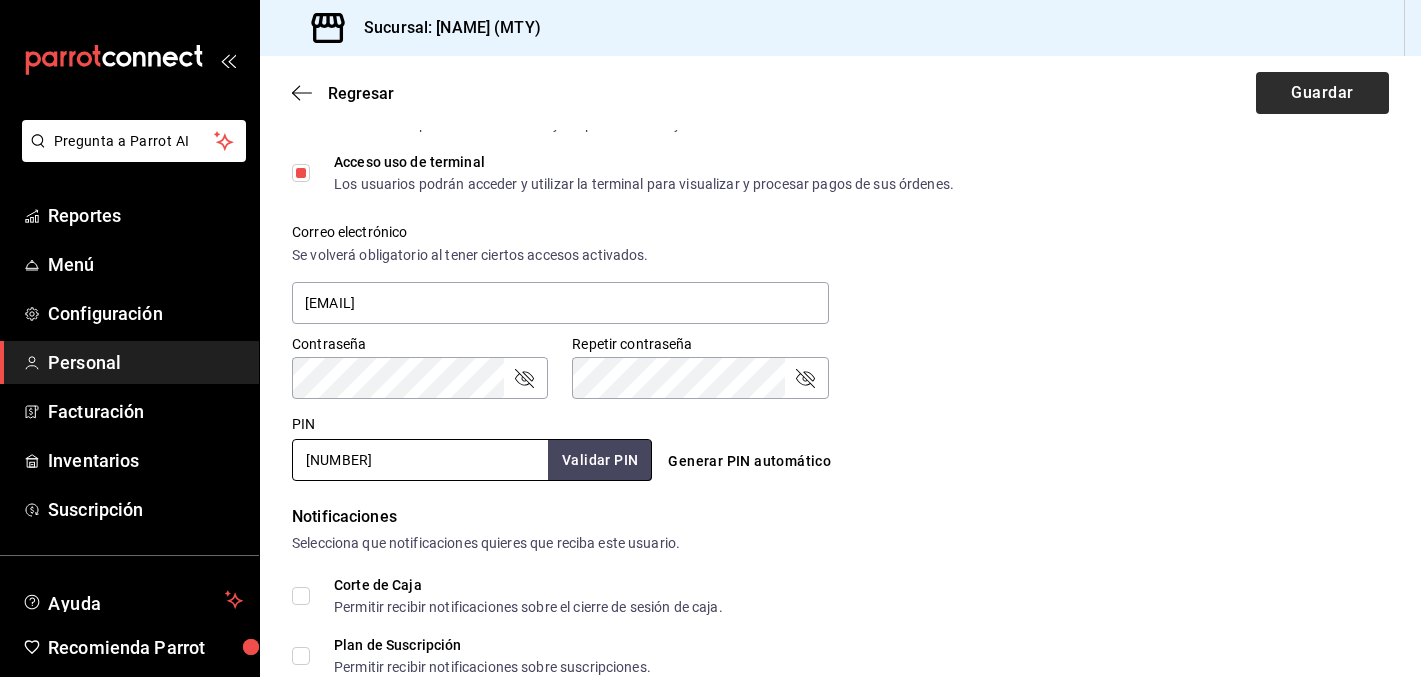 type on "[NUMBER]" 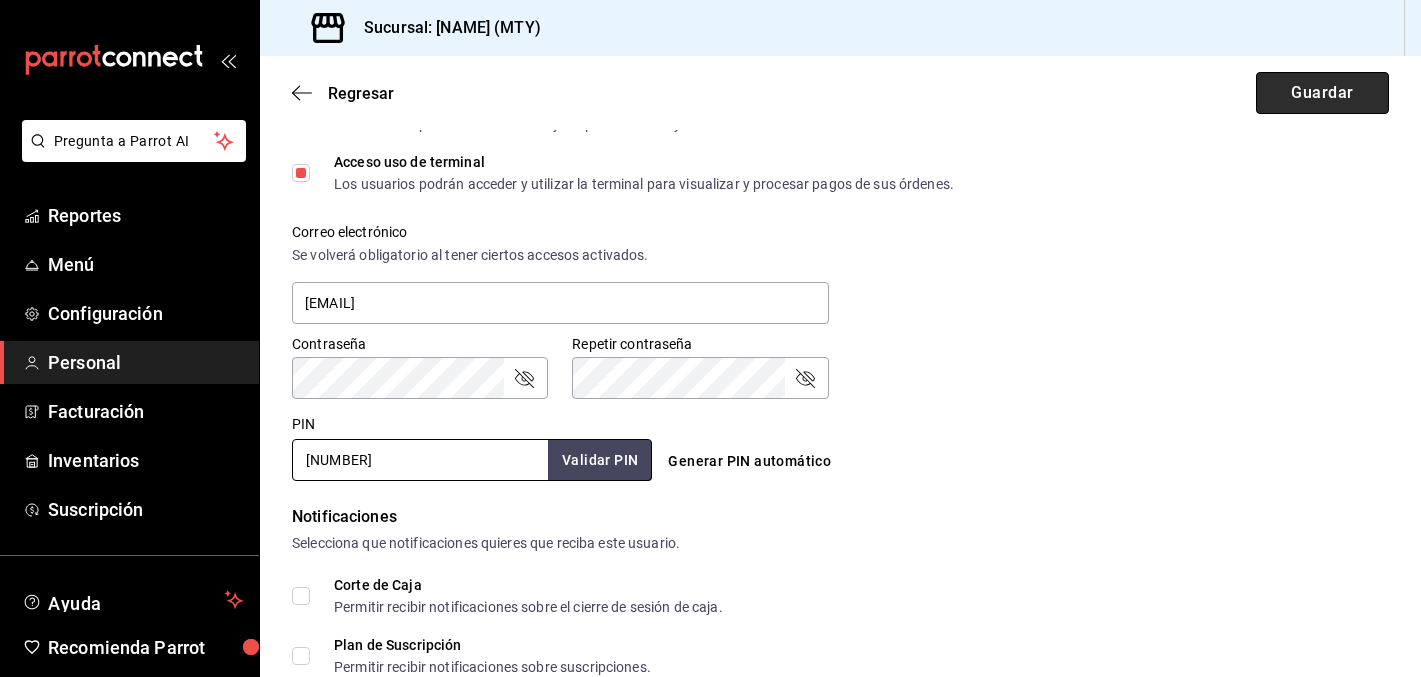 click on "Guardar" at bounding box center [1322, 93] 